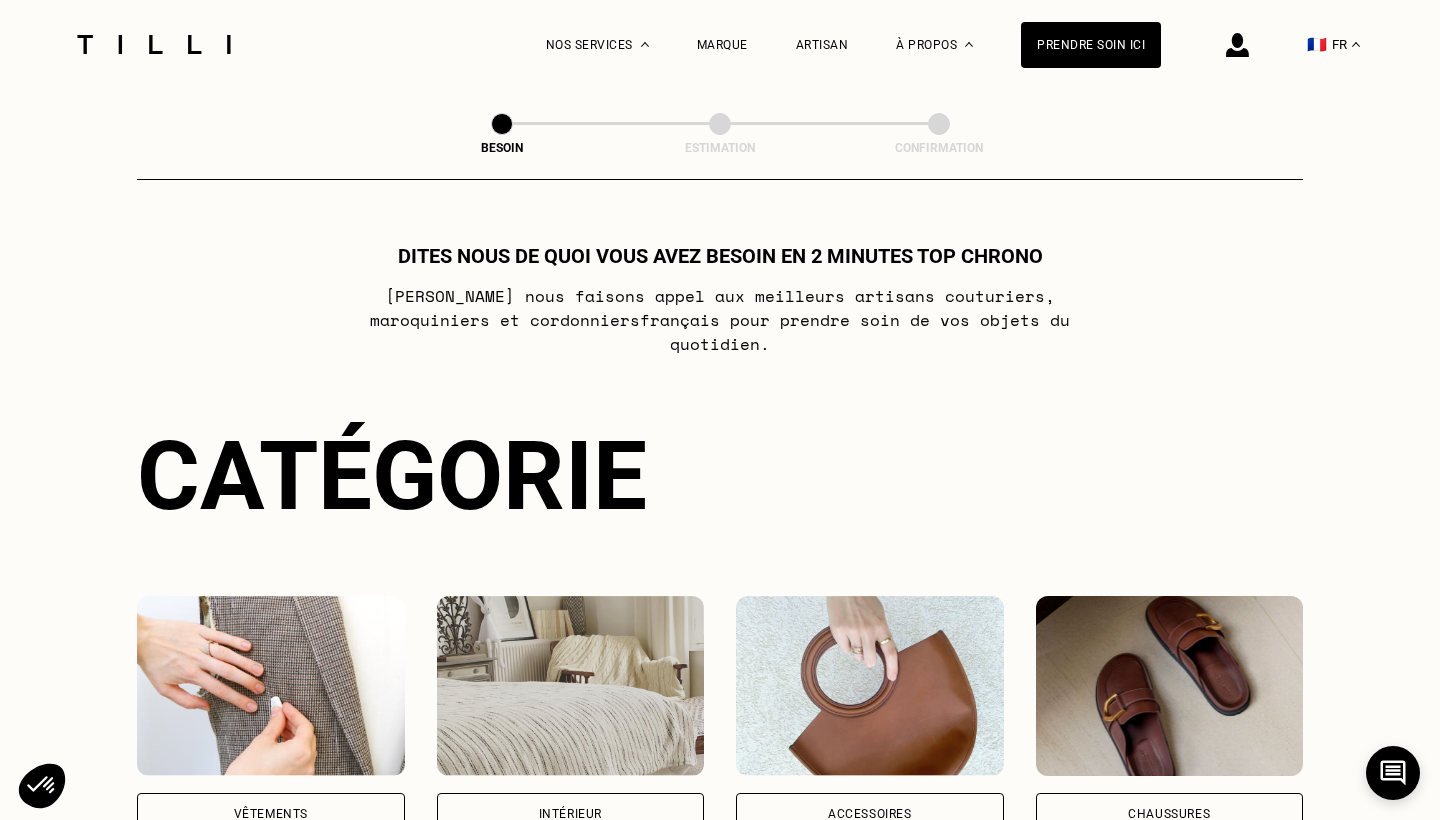 scroll, scrollTop: 0, scrollLeft: 0, axis: both 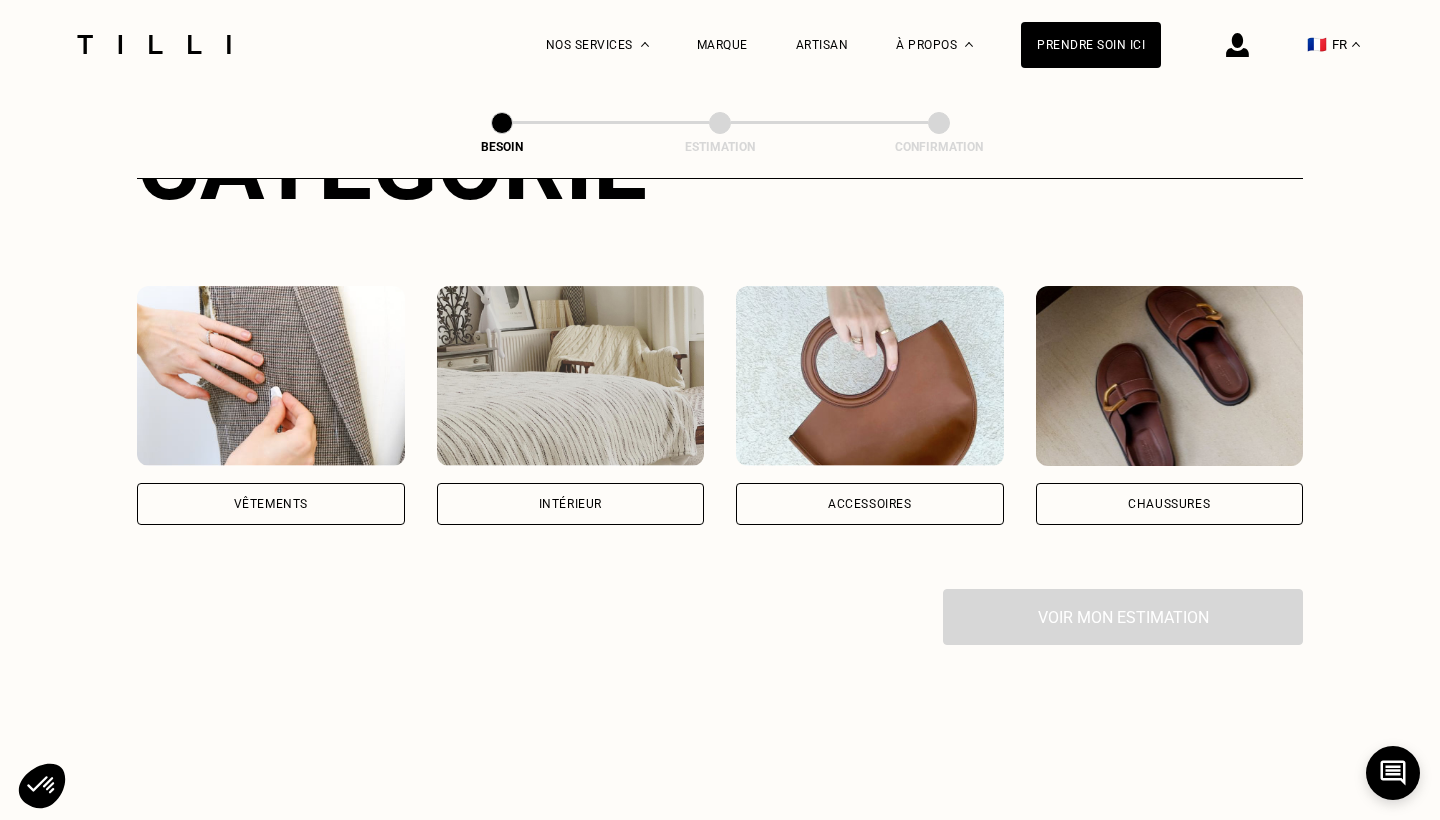 click on "Chaussures" at bounding box center (1170, 504) 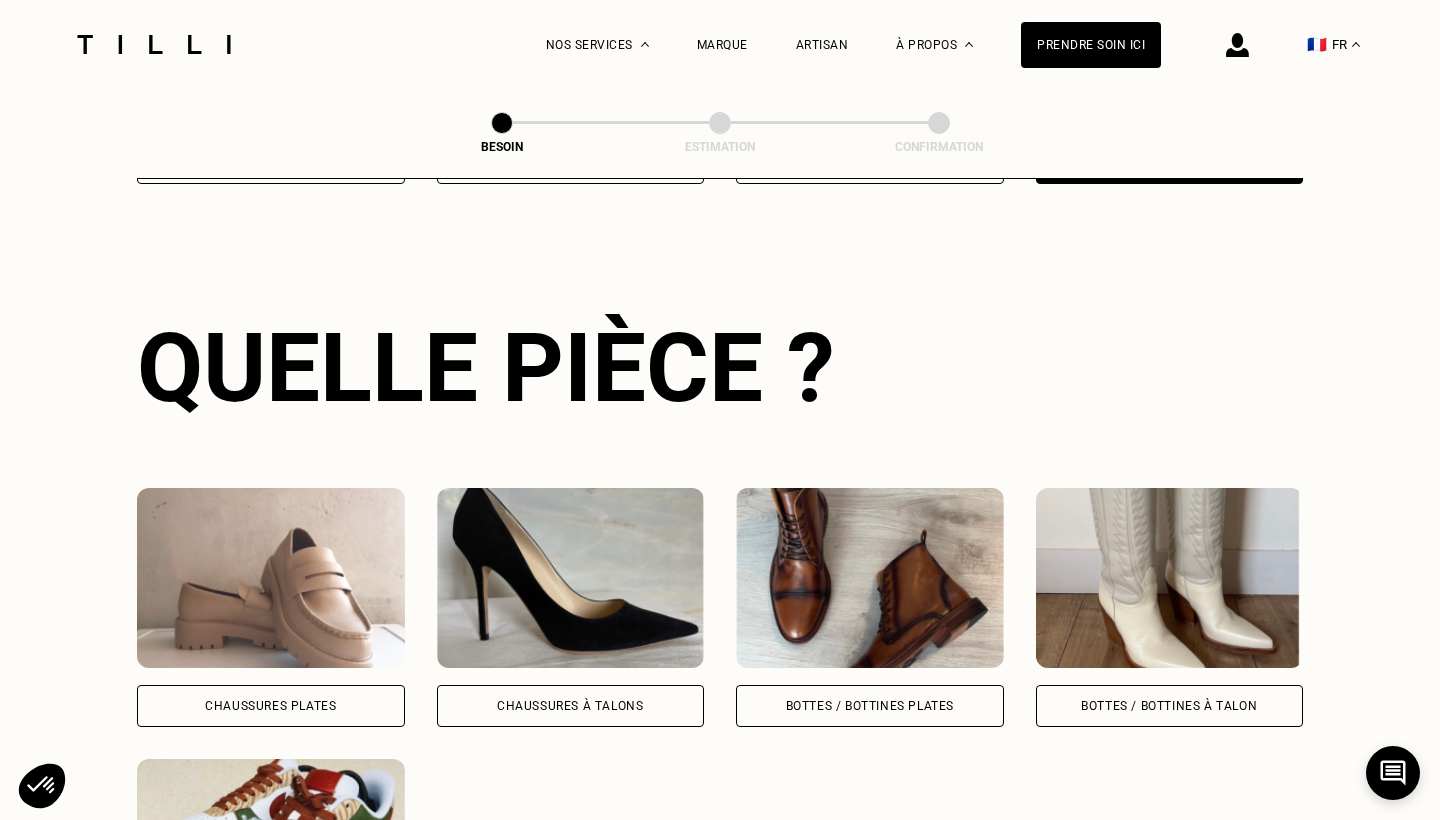 scroll, scrollTop: 916, scrollLeft: 0, axis: vertical 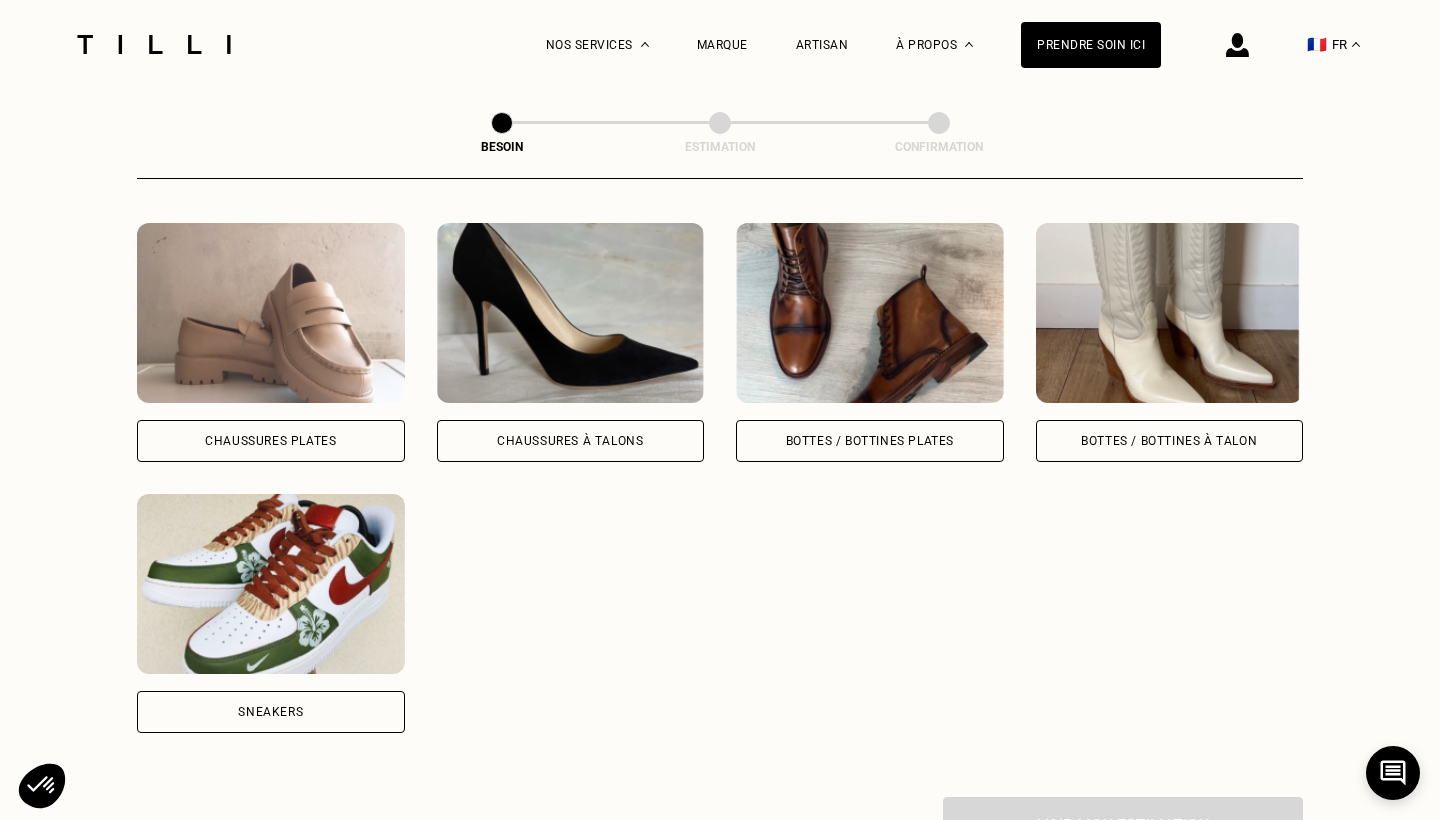 click on "Chaussures à Talons" at bounding box center (571, 342) 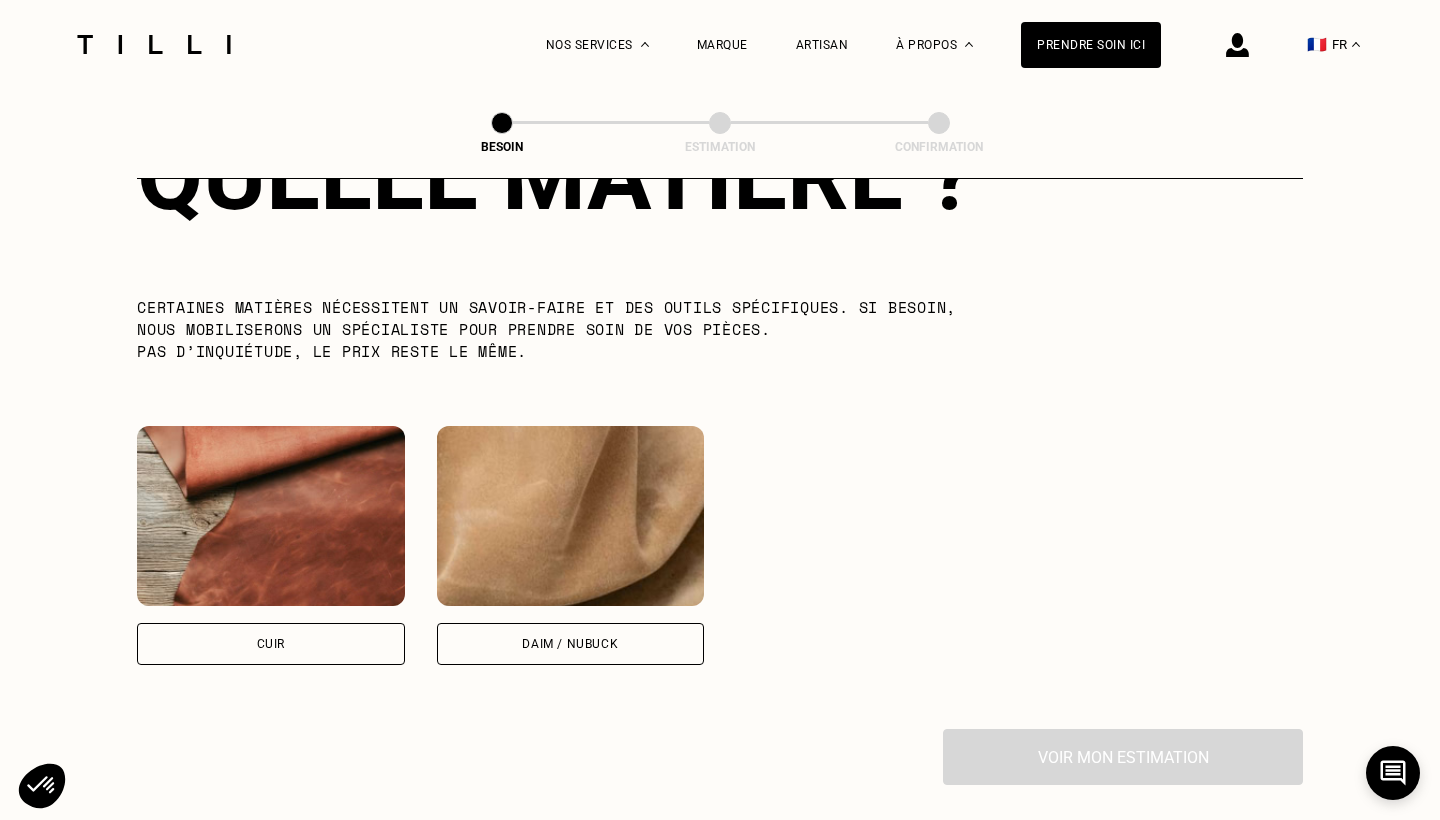scroll, scrollTop: 1760, scrollLeft: 0, axis: vertical 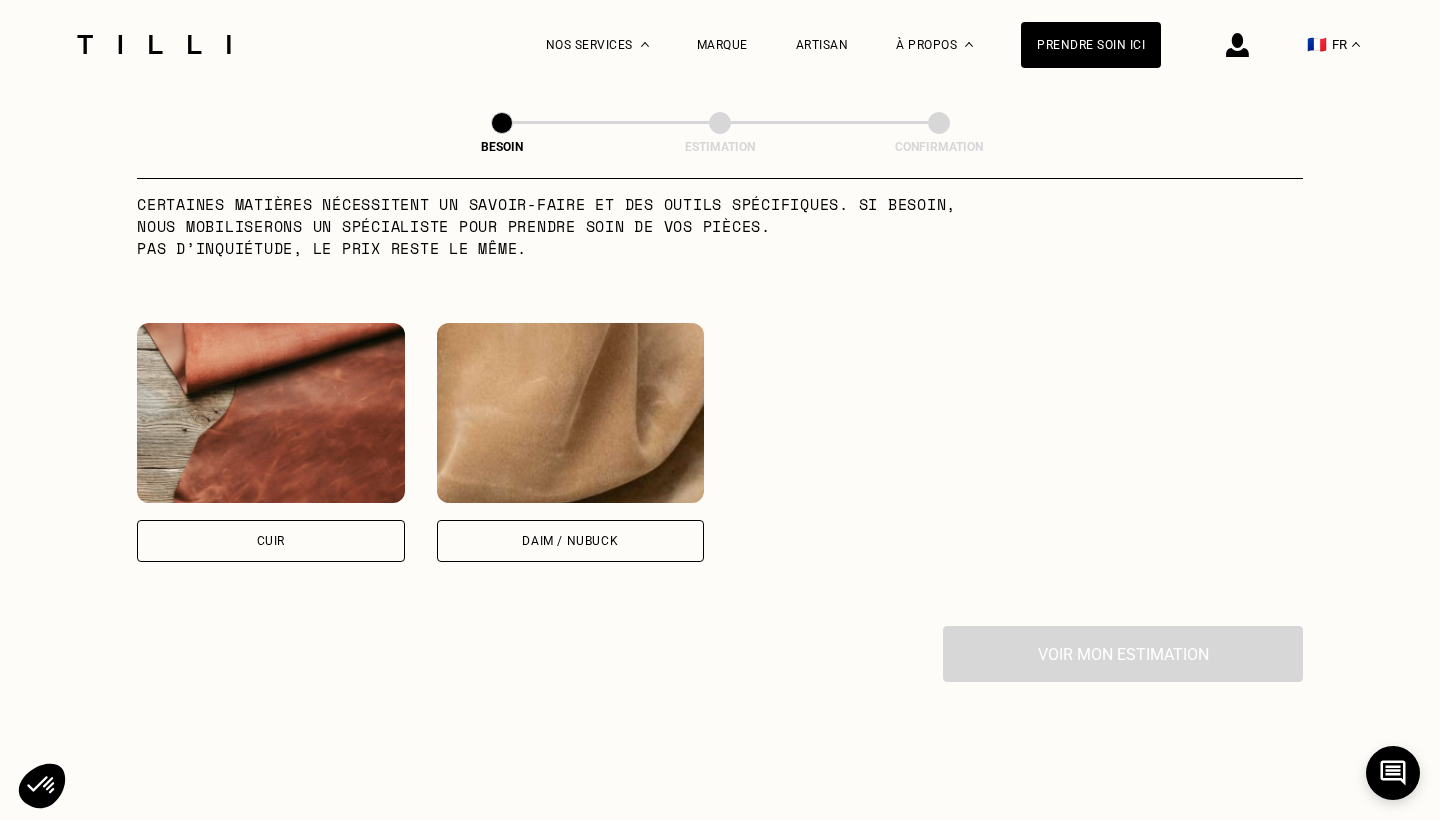 click on "Daim / Nubuck" at bounding box center (571, 541) 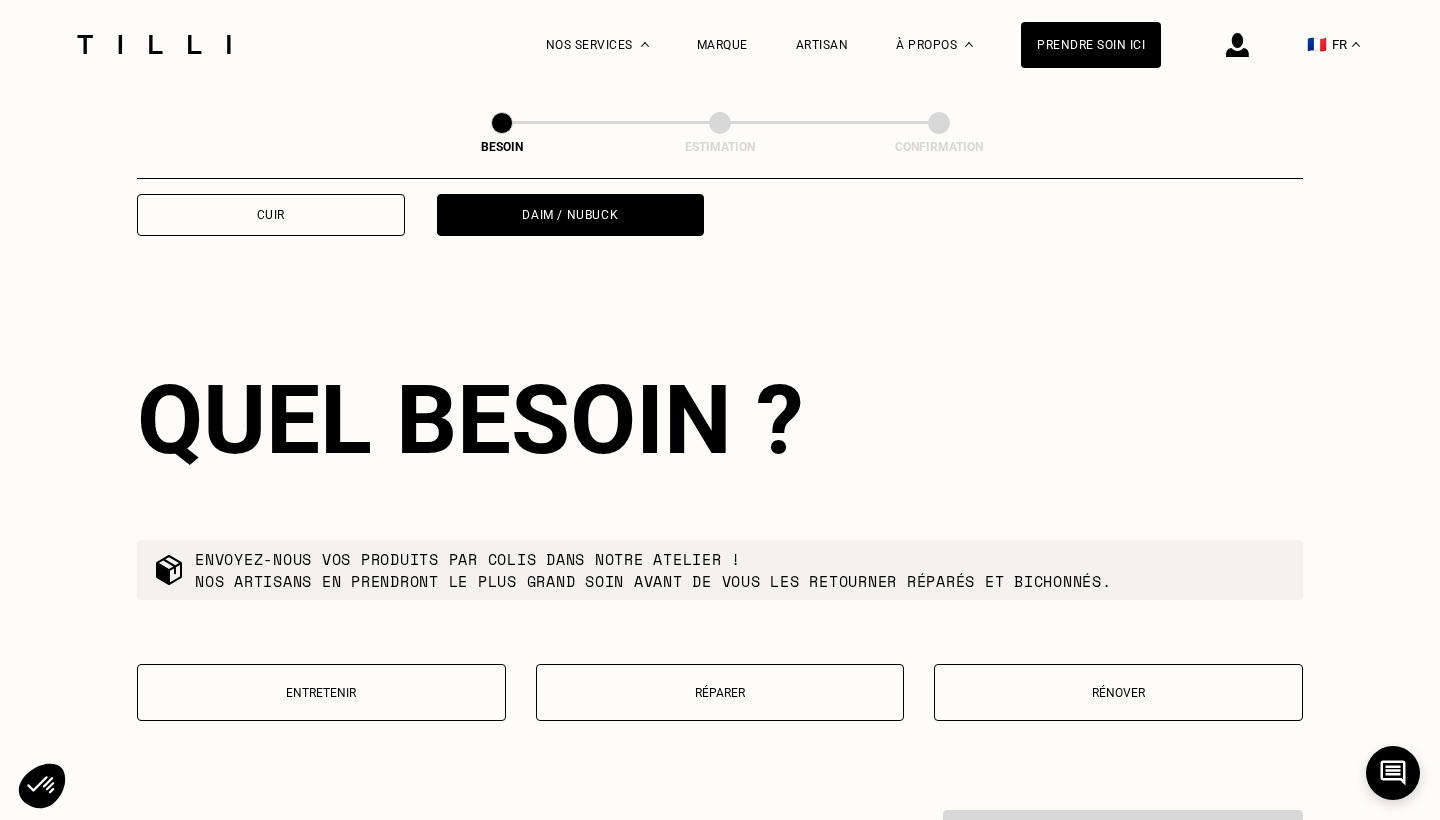 scroll, scrollTop: 2138, scrollLeft: 0, axis: vertical 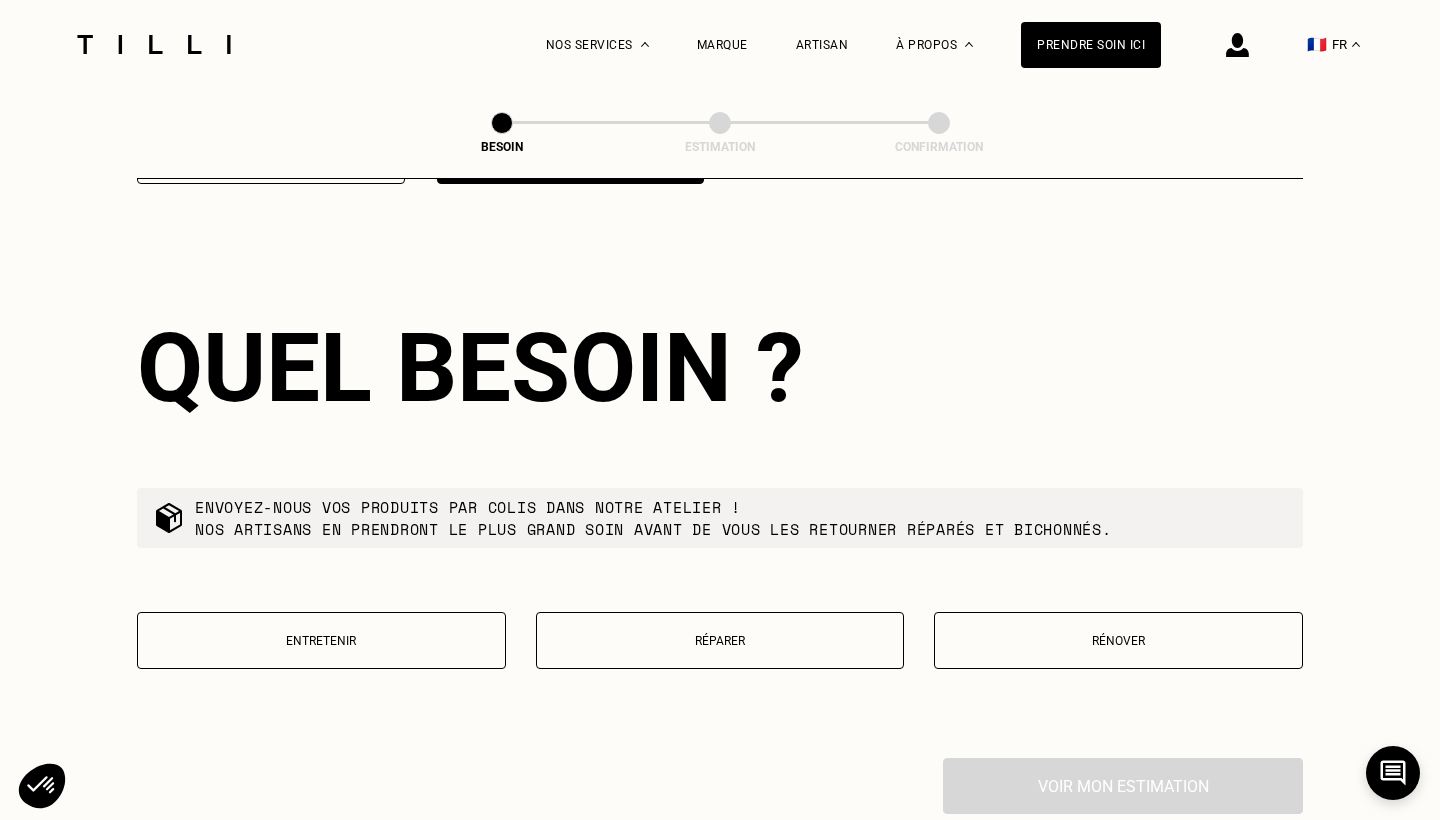 click on "Réparer" at bounding box center [720, 640] 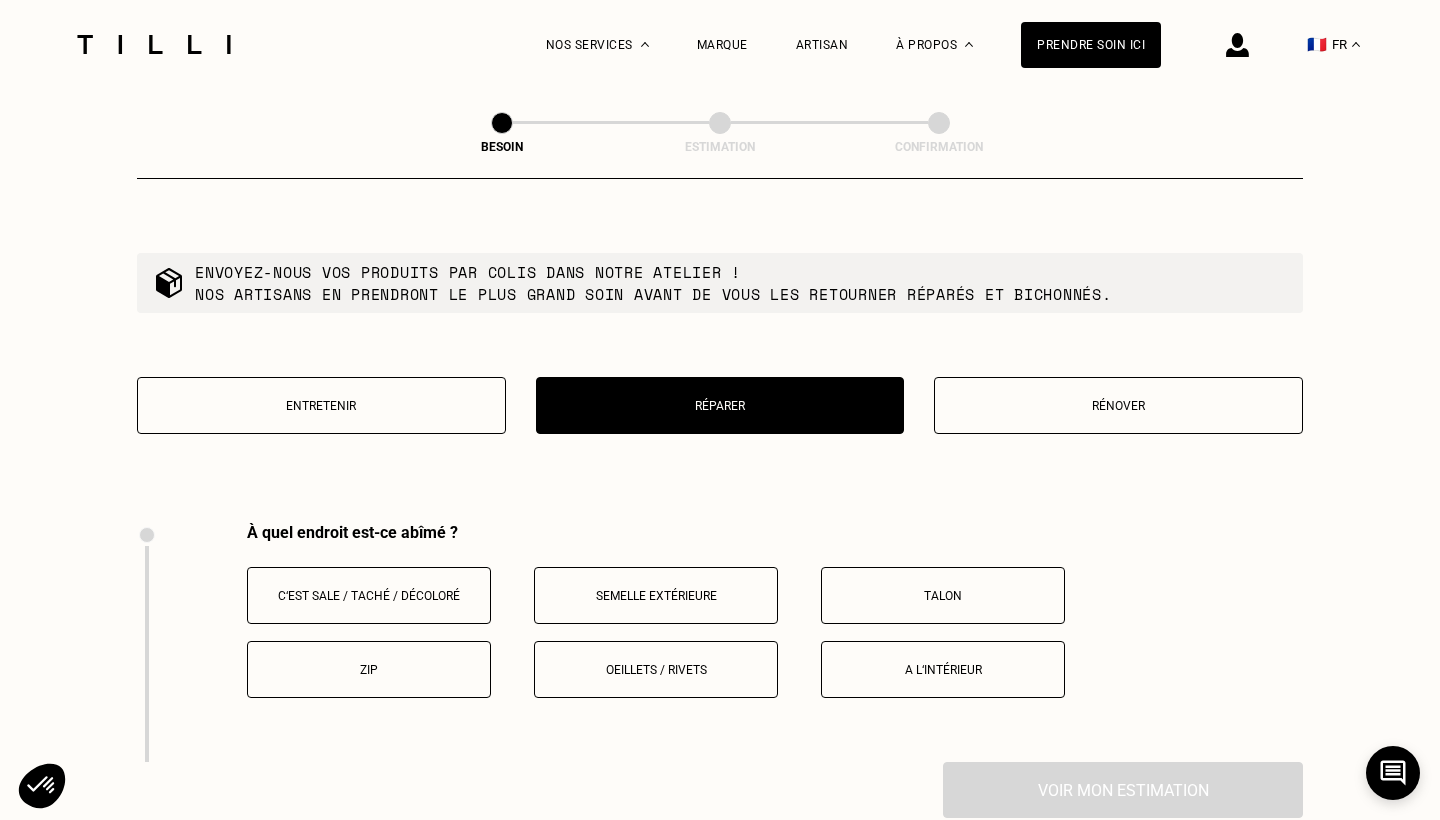 scroll, scrollTop: 2371, scrollLeft: 0, axis: vertical 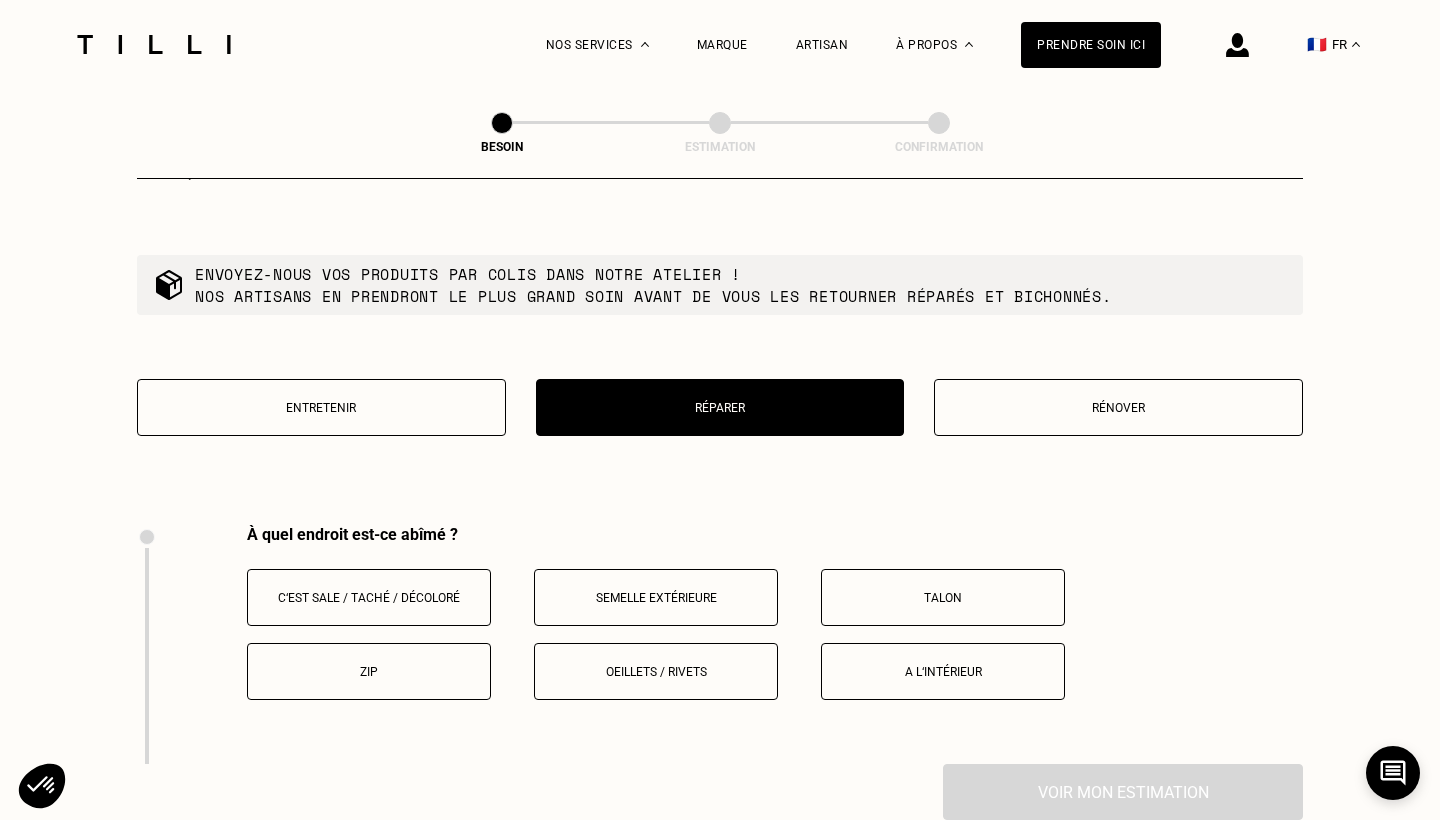 click on "Rénover" at bounding box center [1118, 407] 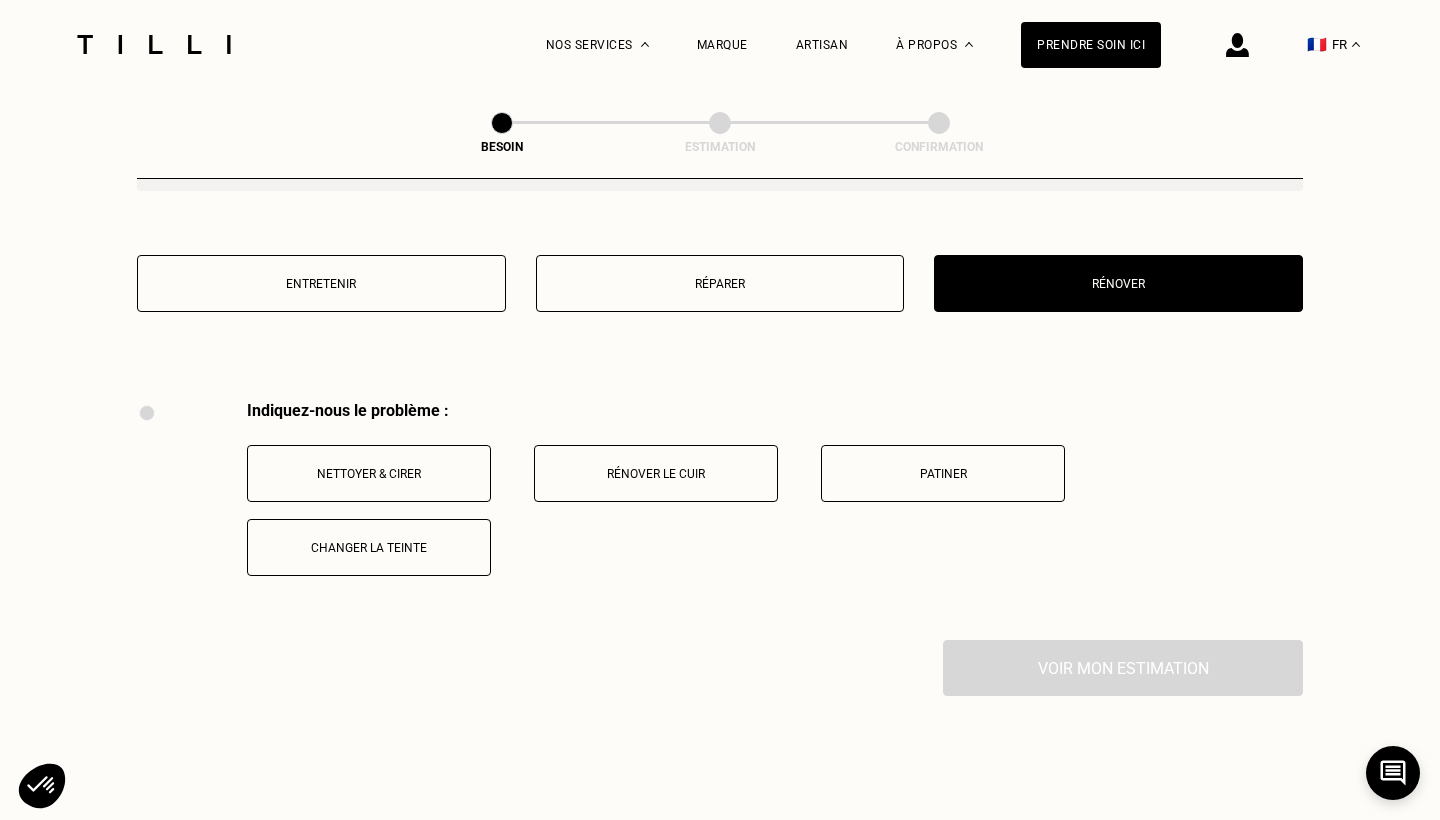 scroll, scrollTop: 2488, scrollLeft: 0, axis: vertical 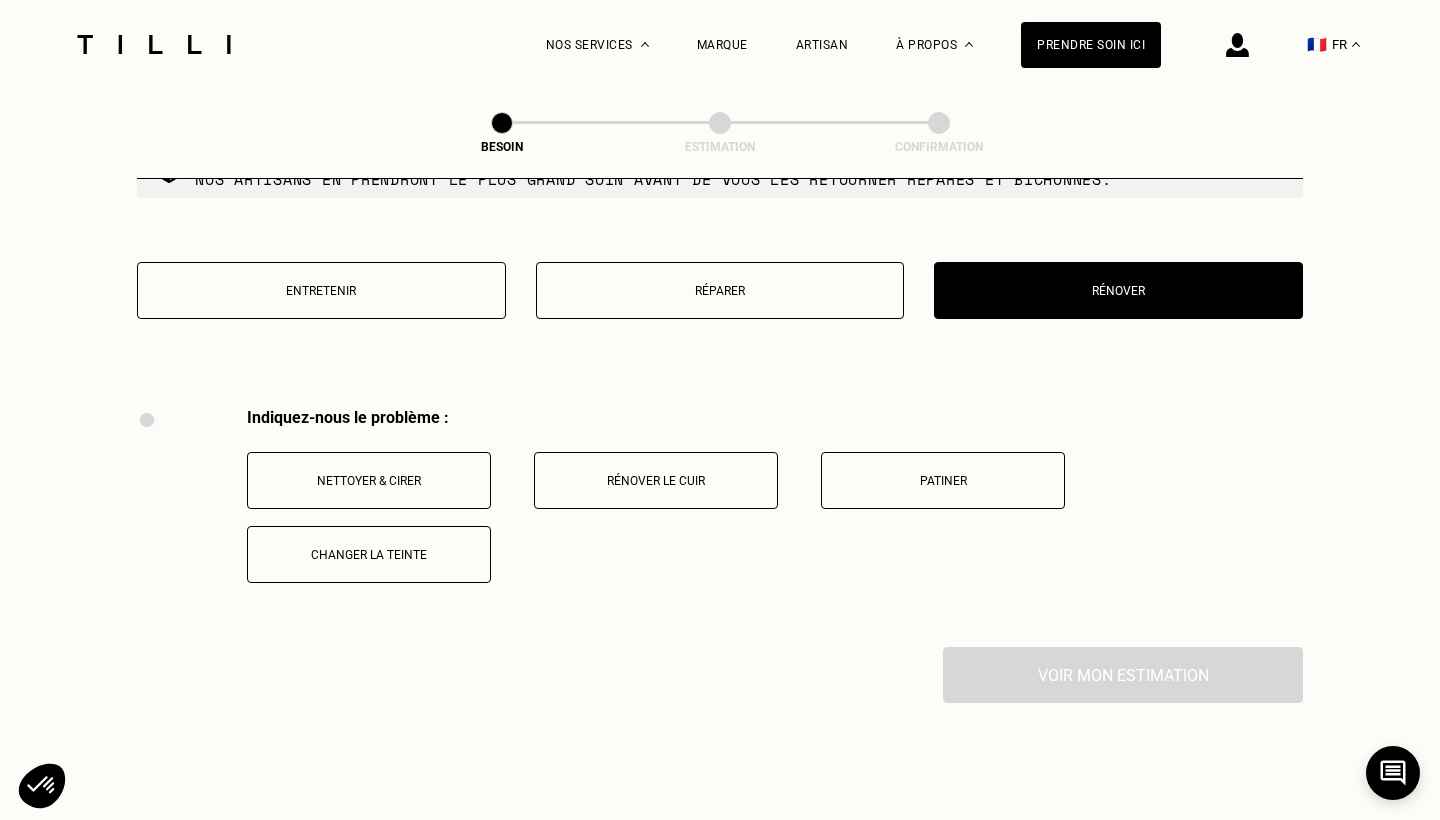 click on "Réparer" at bounding box center [720, 290] 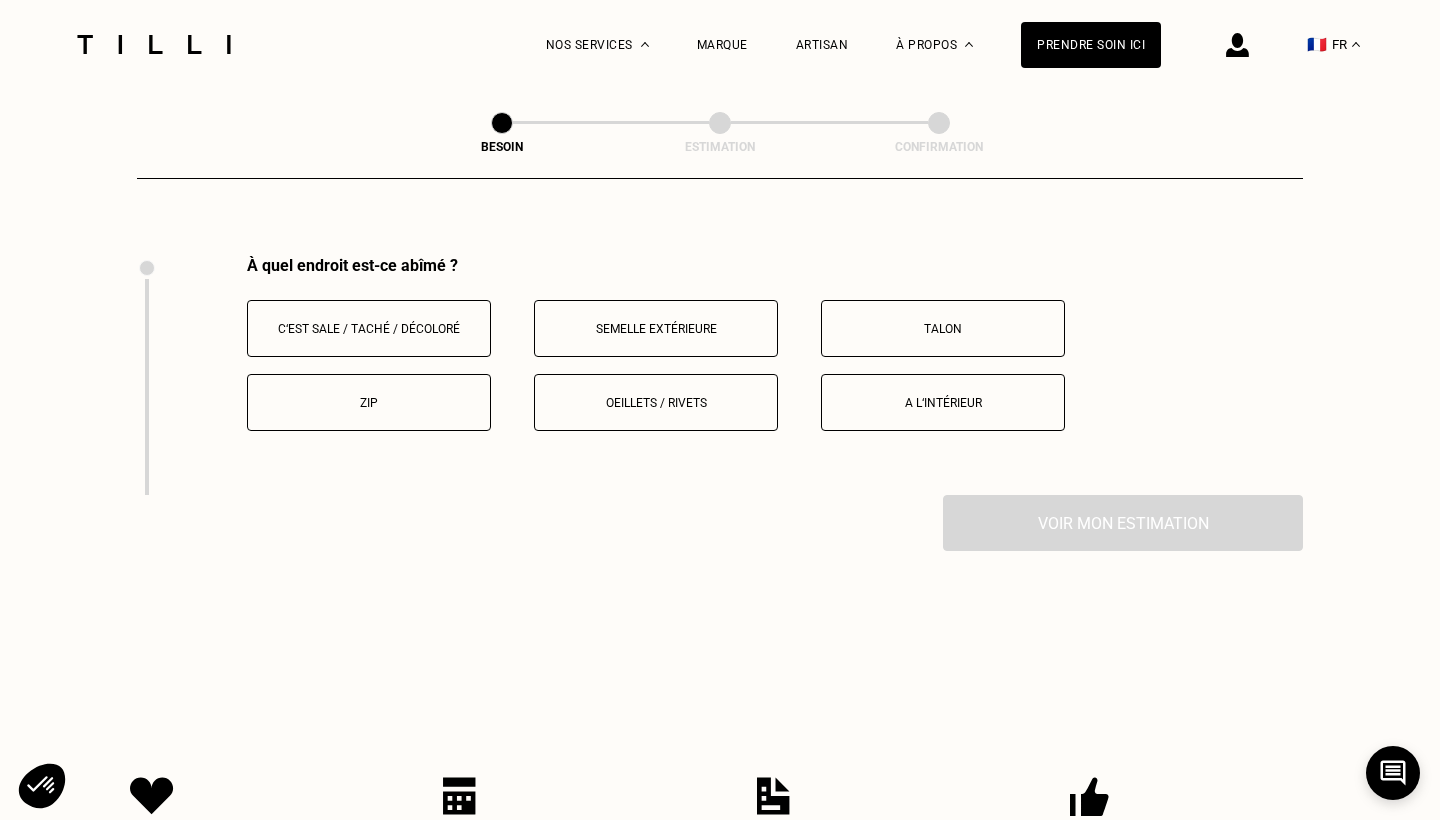 scroll, scrollTop: 2648, scrollLeft: 0, axis: vertical 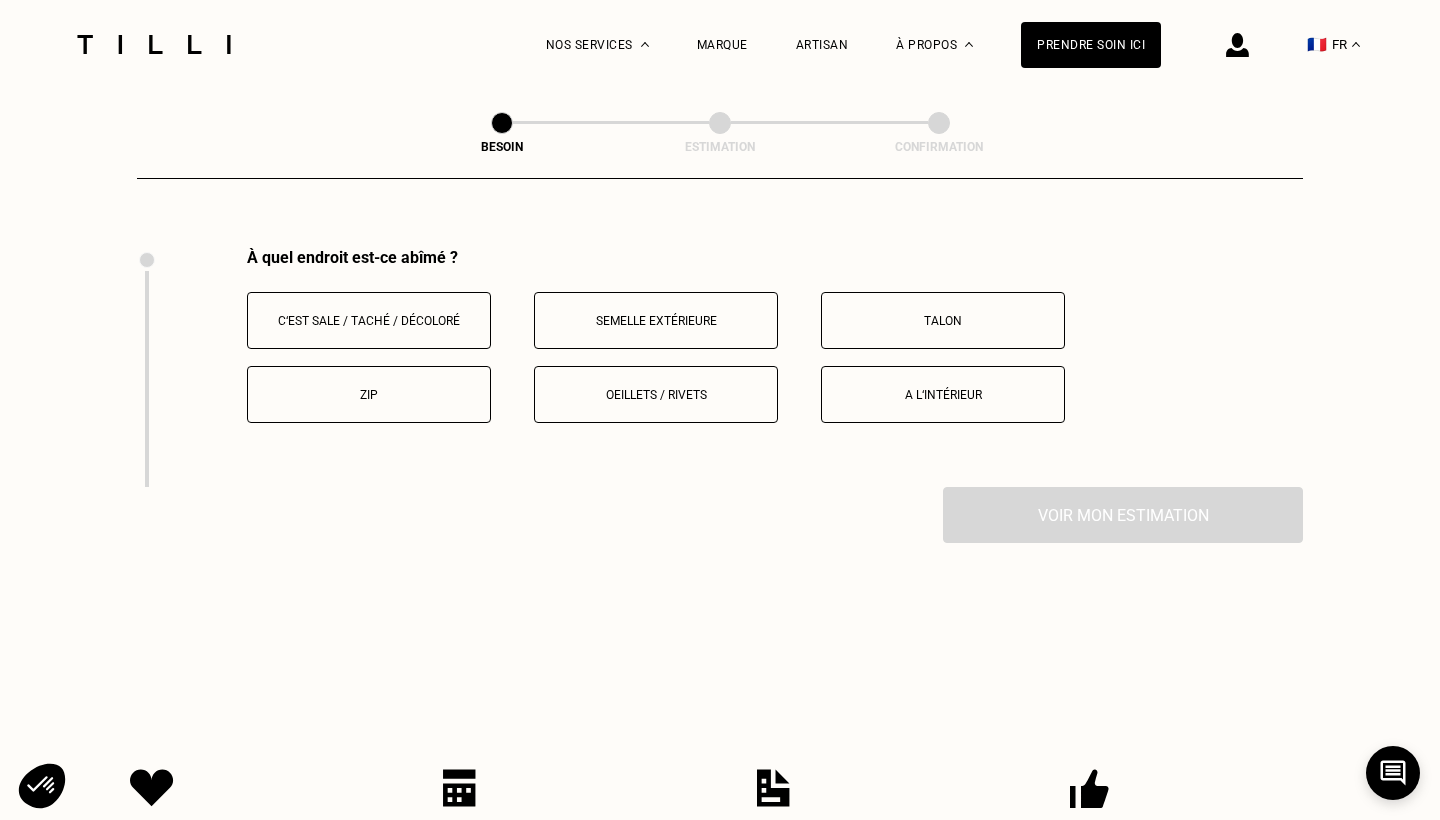 click on "Talon" at bounding box center [943, 320] 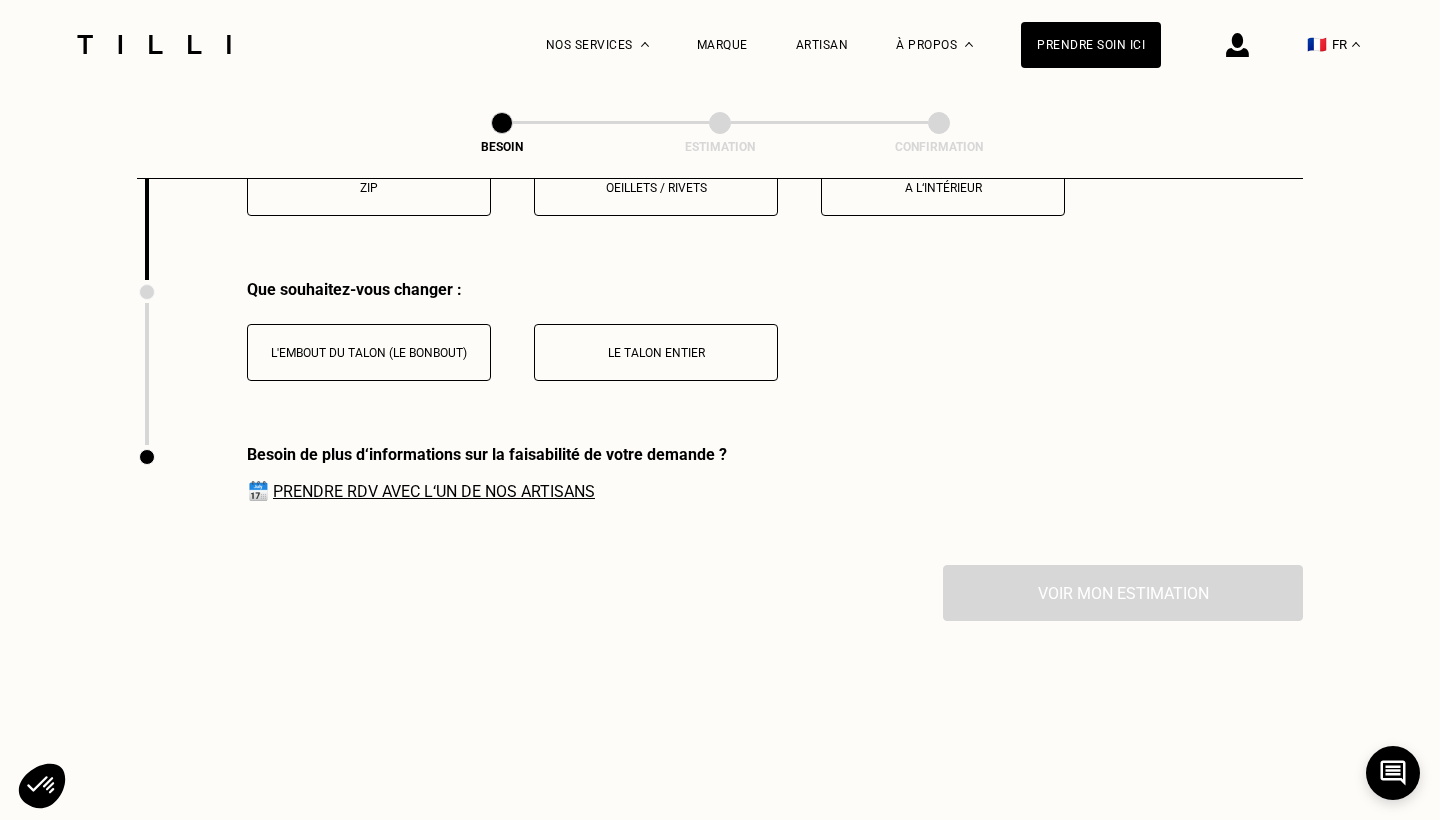scroll, scrollTop: 2887, scrollLeft: 0, axis: vertical 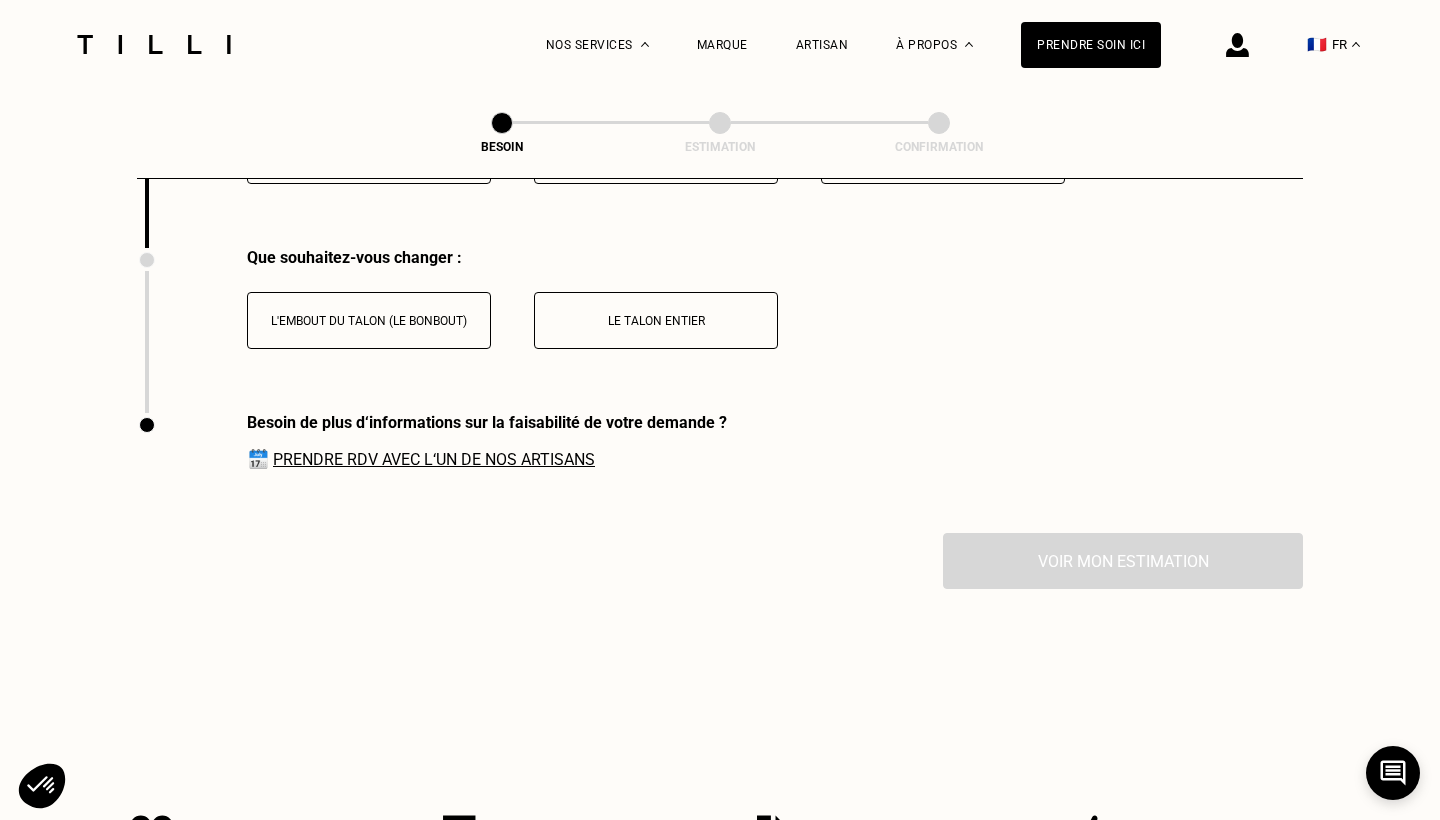 click on "L'embout du talon (le bonbout)" at bounding box center [369, 321] 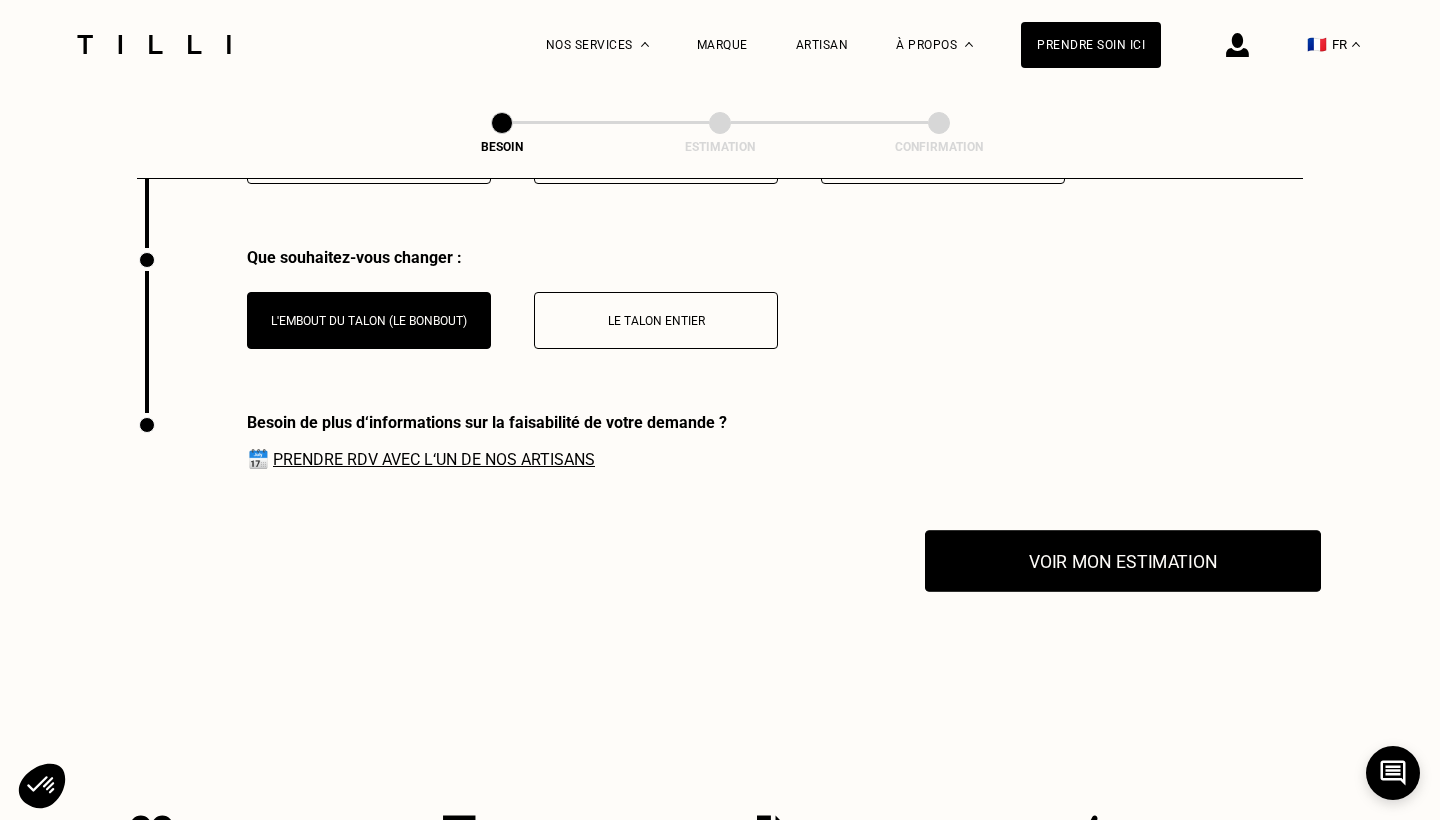 click on "Voir mon estimation" at bounding box center (1123, 561) 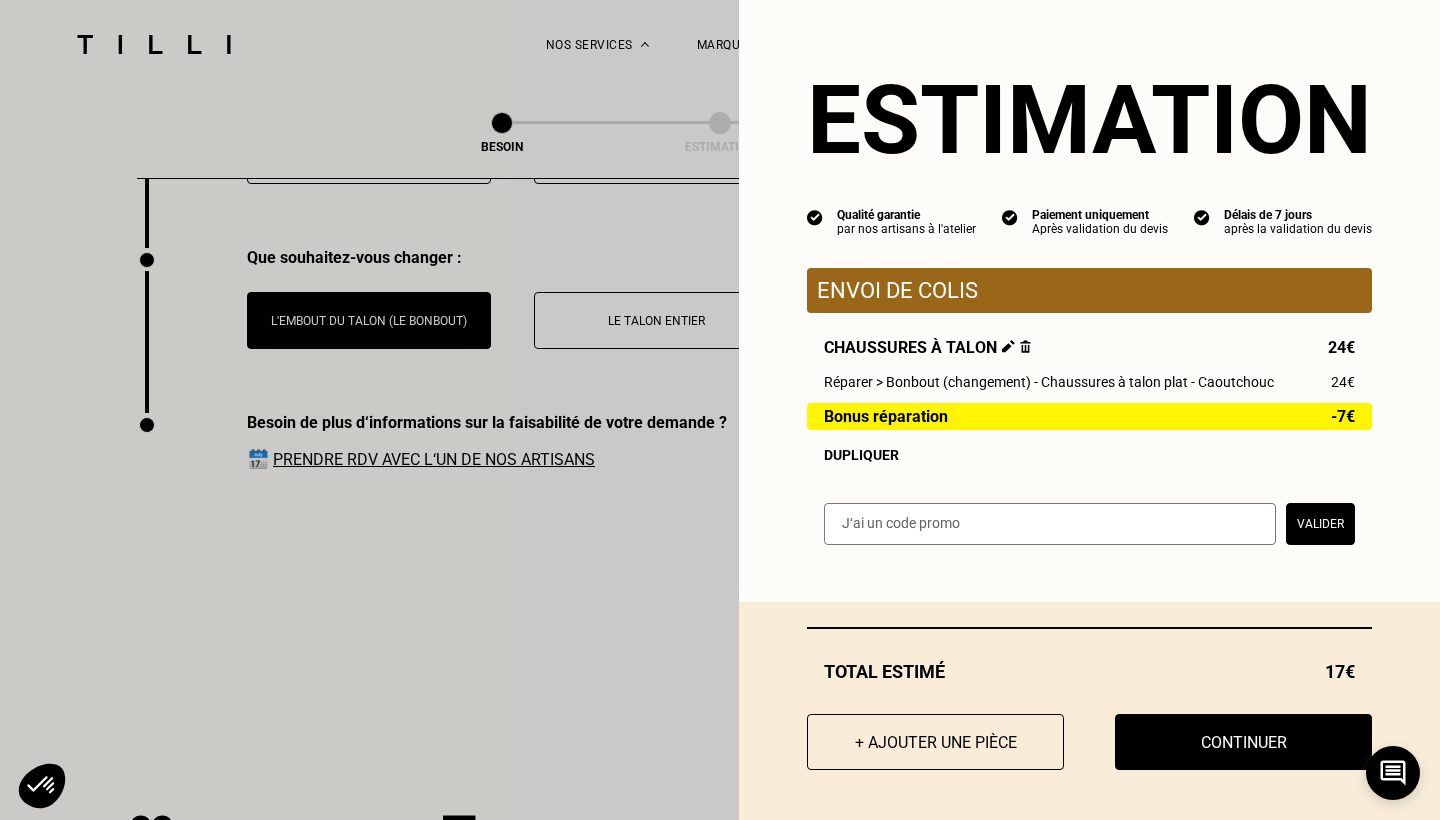 click at bounding box center (1025, 346) 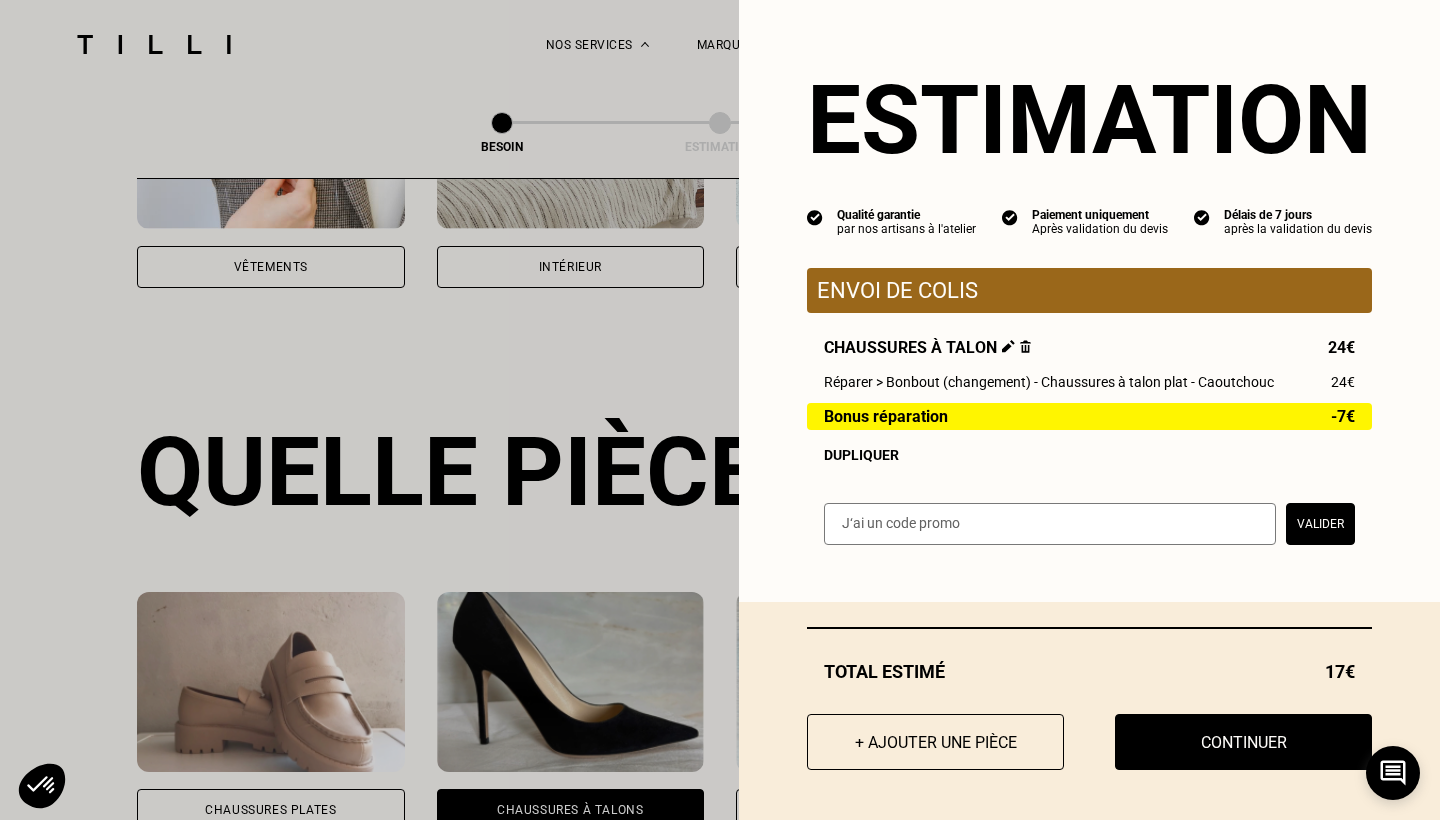 scroll, scrollTop: 1222, scrollLeft: 0, axis: vertical 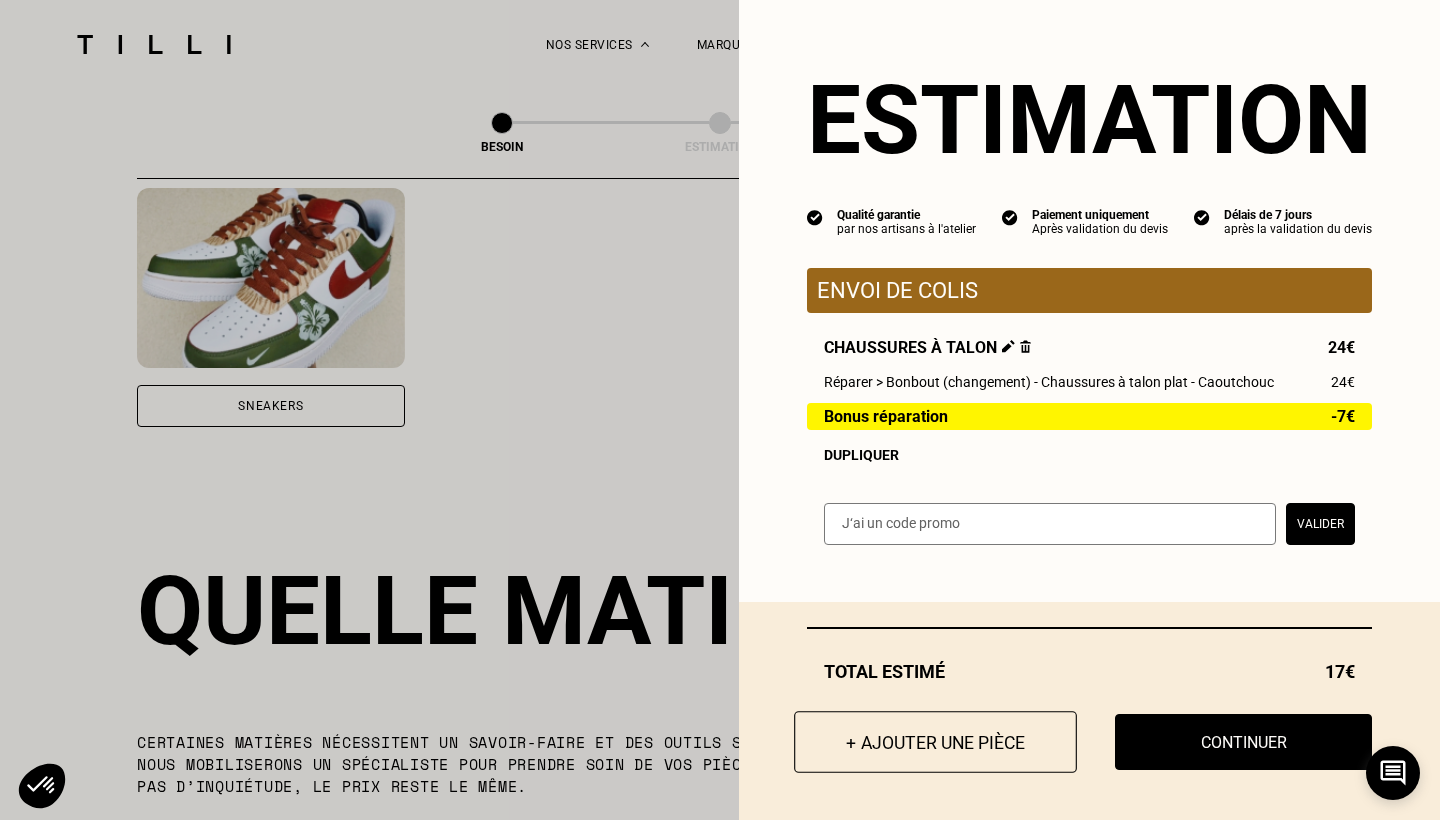 click on "+ Ajouter une pièce" at bounding box center [935, 742] 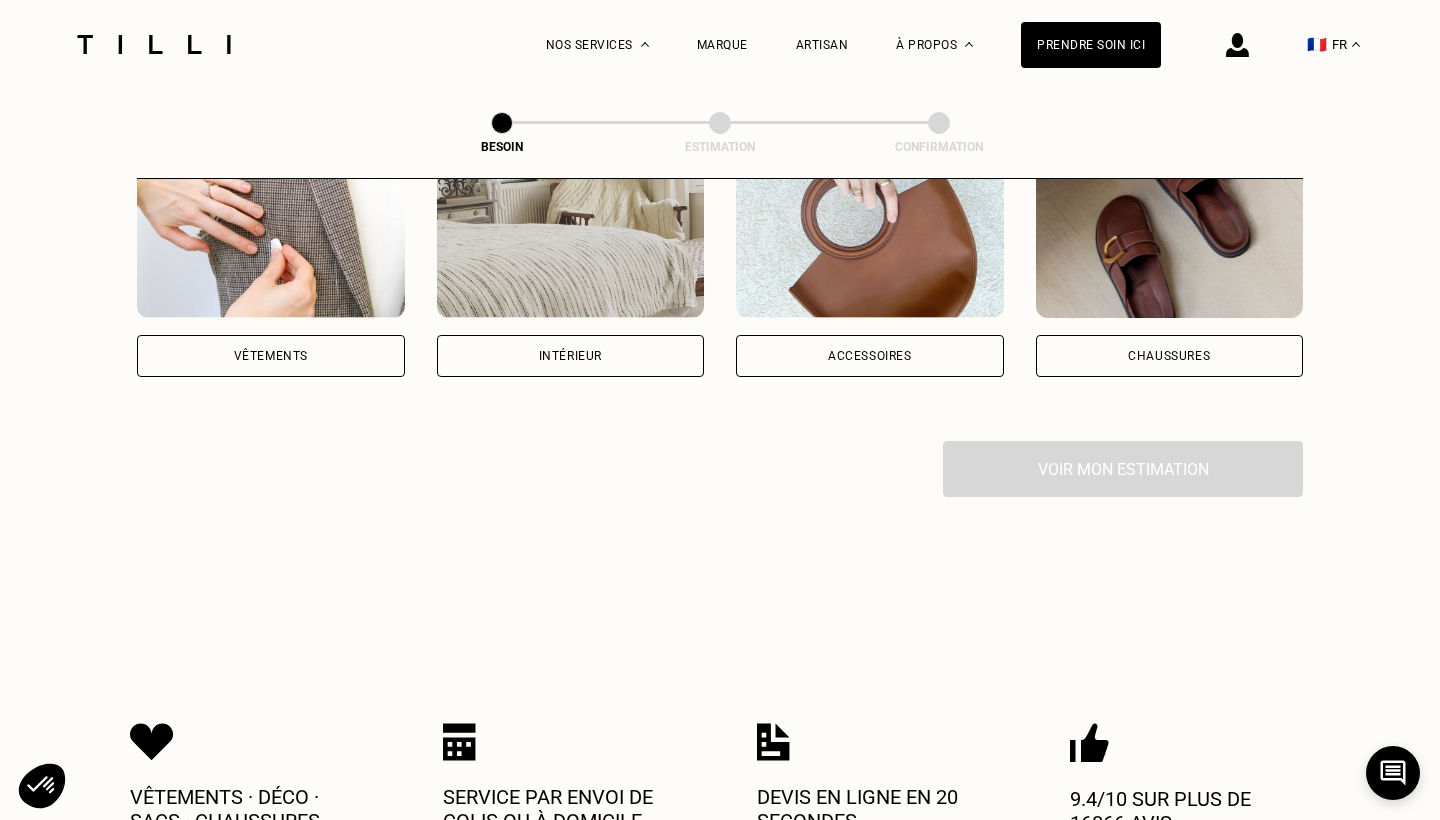 scroll, scrollTop: 517, scrollLeft: 0, axis: vertical 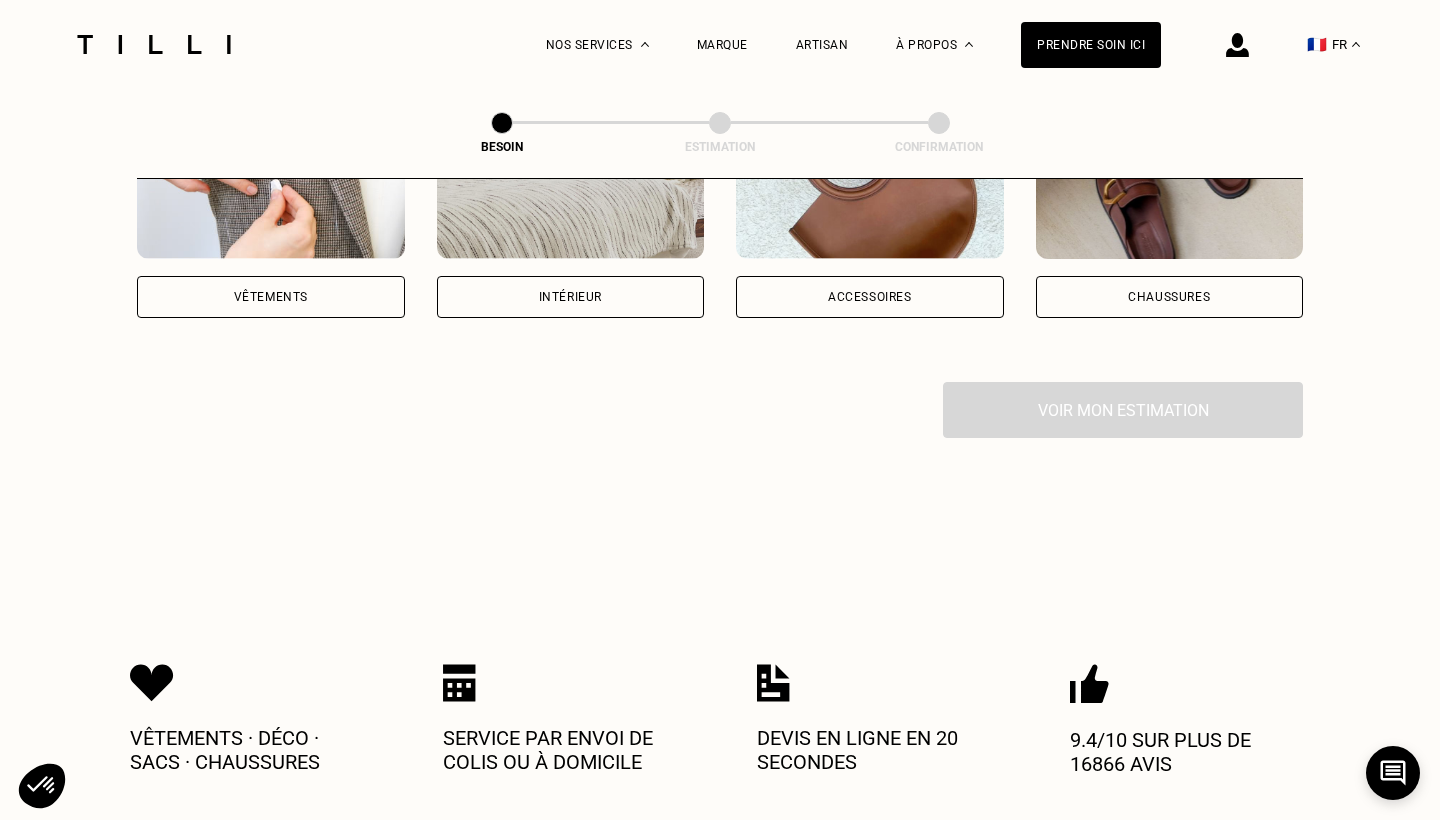click on "Vêtements" at bounding box center (271, 297) 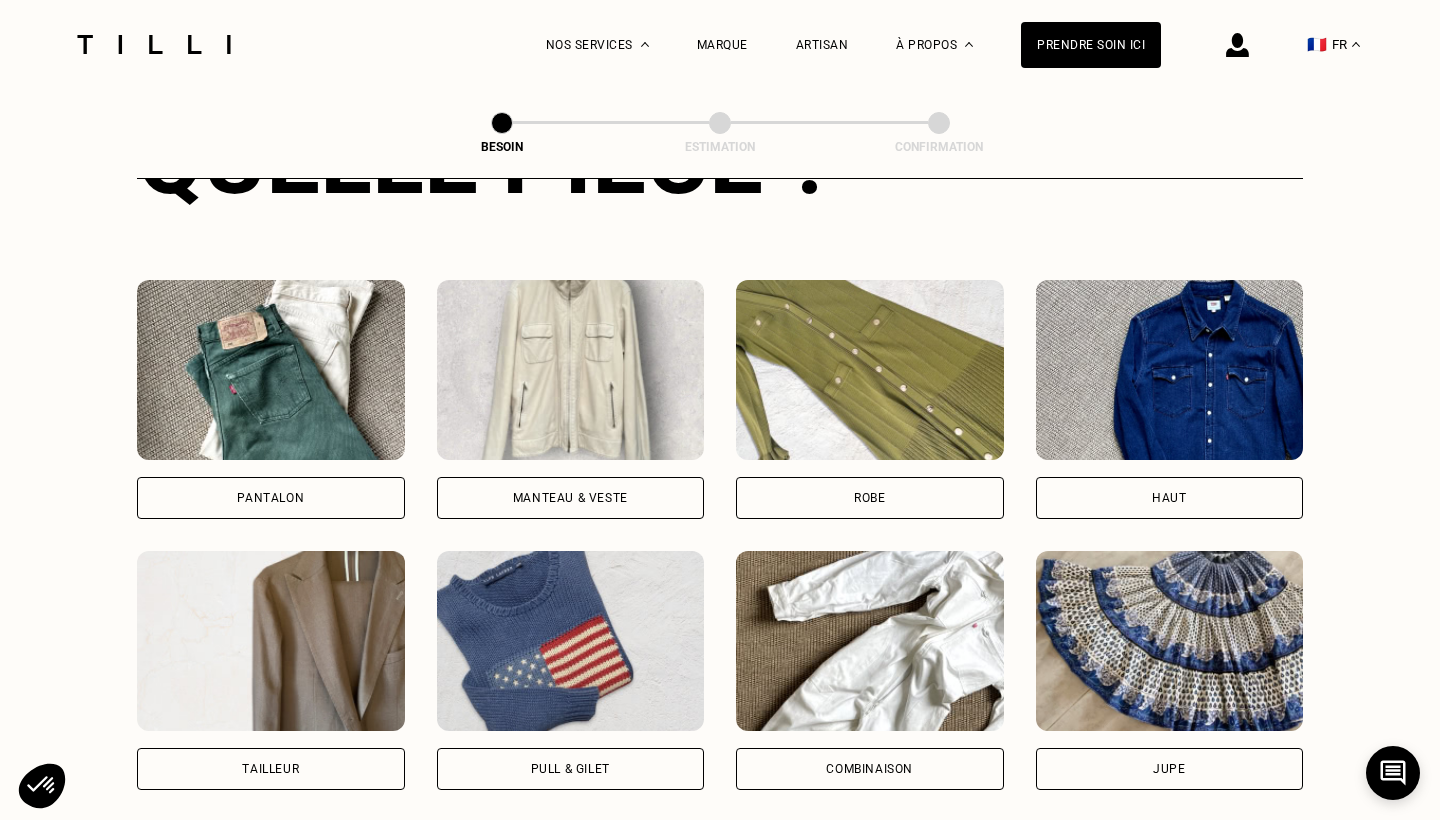 scroll, scrollTop: 882, scrollLeft: 0, axis: vertical 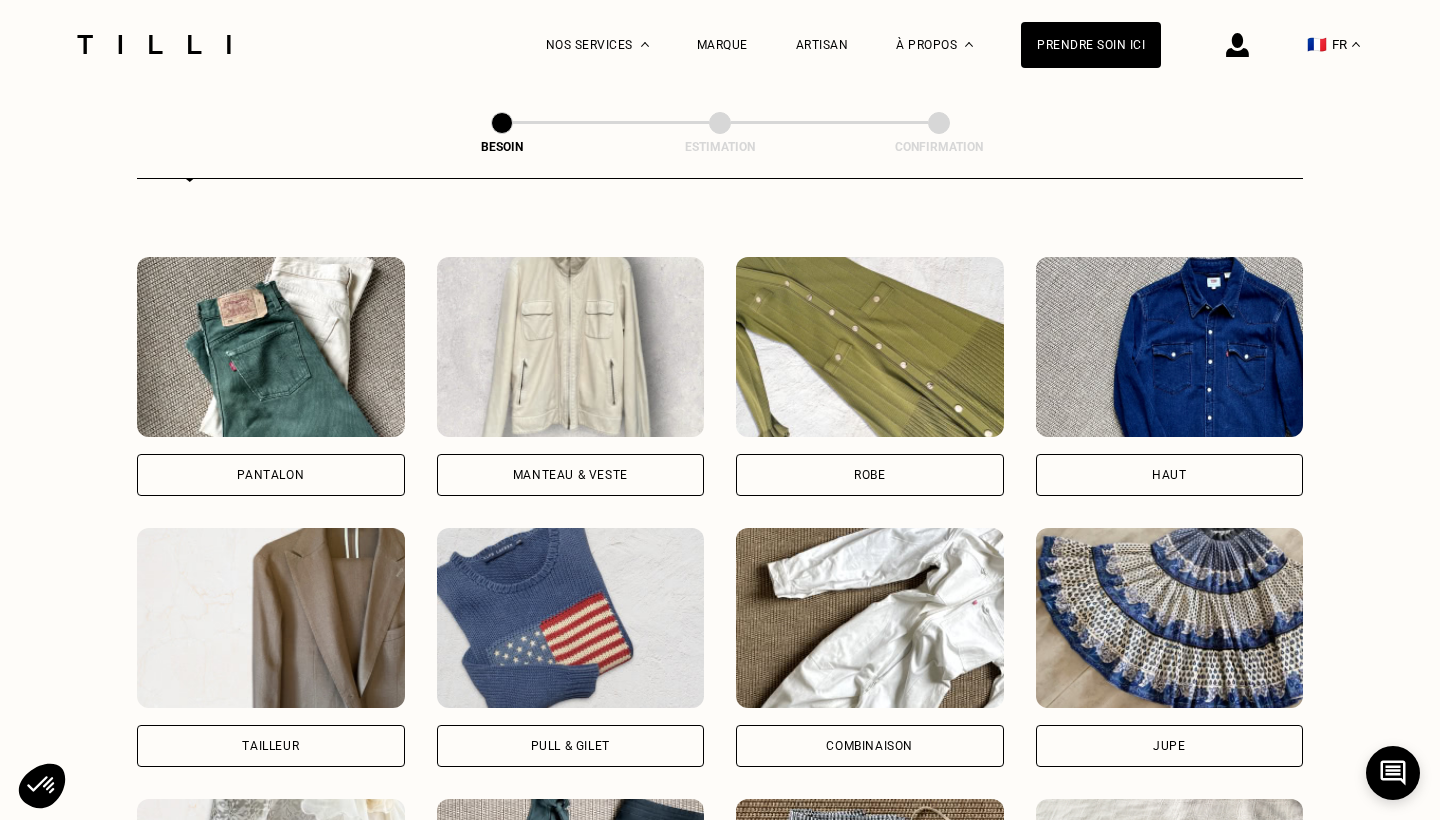 click on "Robe" at bounding box center [870, 475] 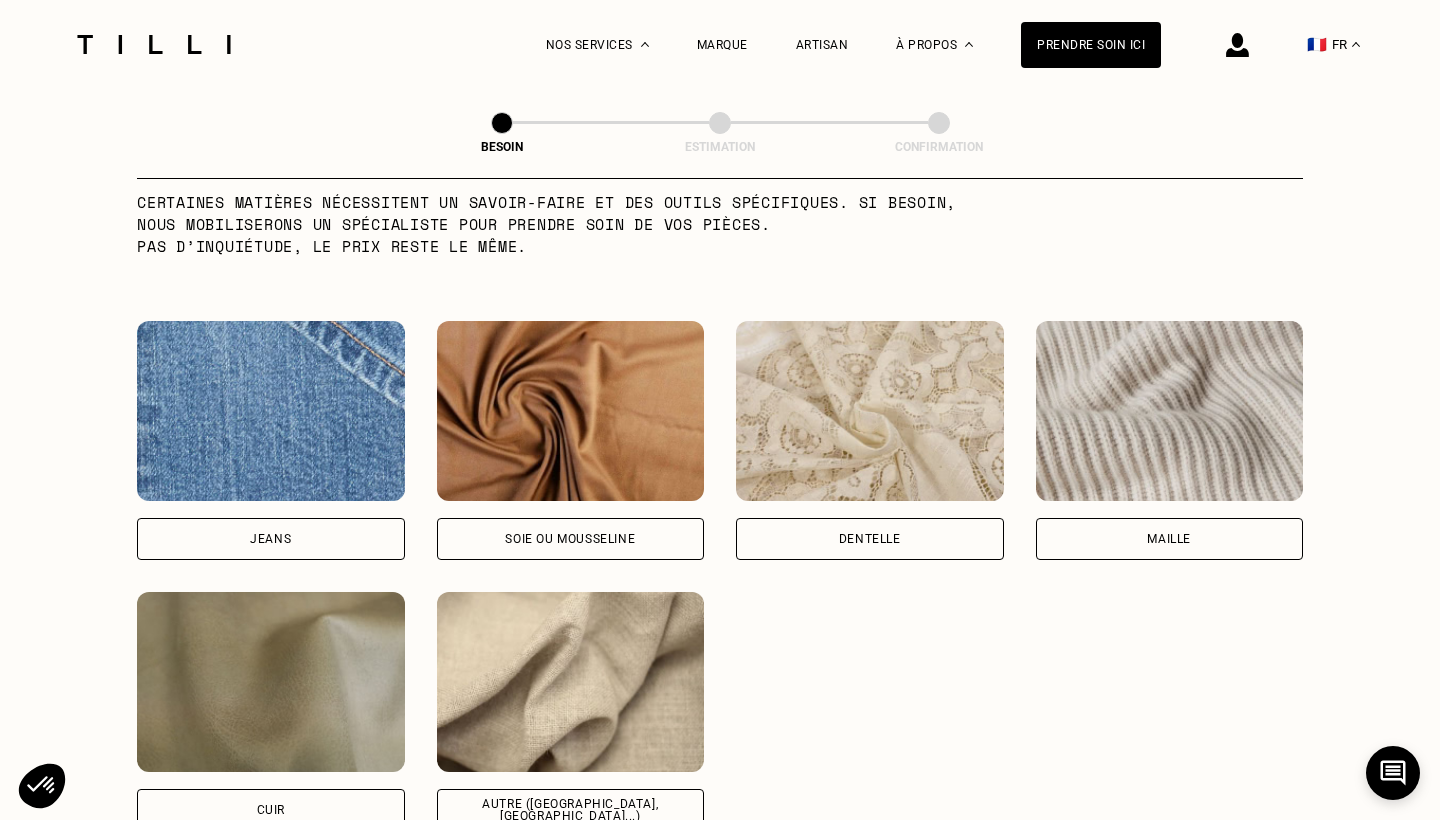 scroll, scrollTop: 2100, scrollLeft: 0, axis: vertical 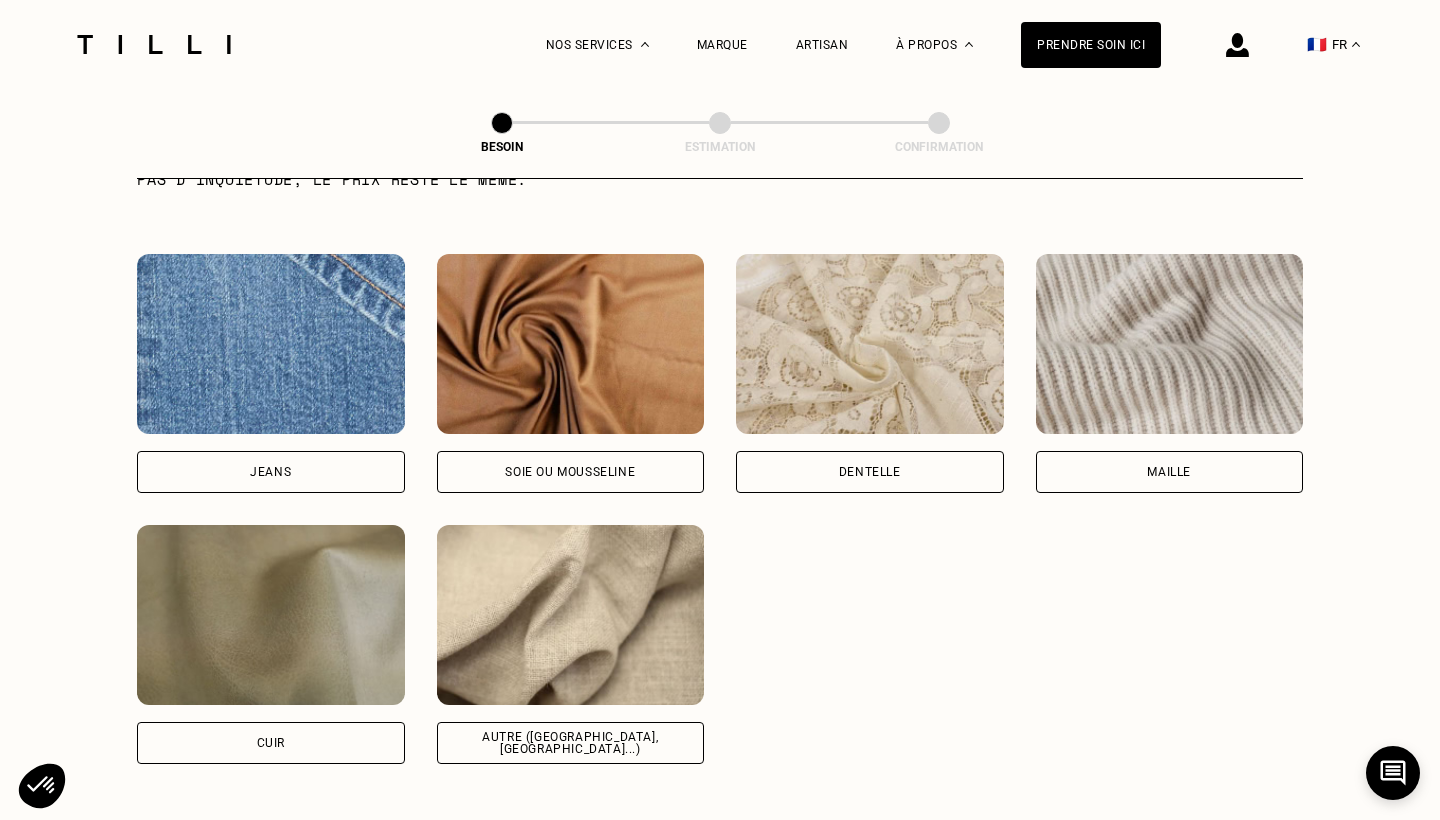 click on "Autre ([GEOGRAPHIC_DATA], [GEOGRAPHIC_DATA]...)" at bounding box center (571, 743) 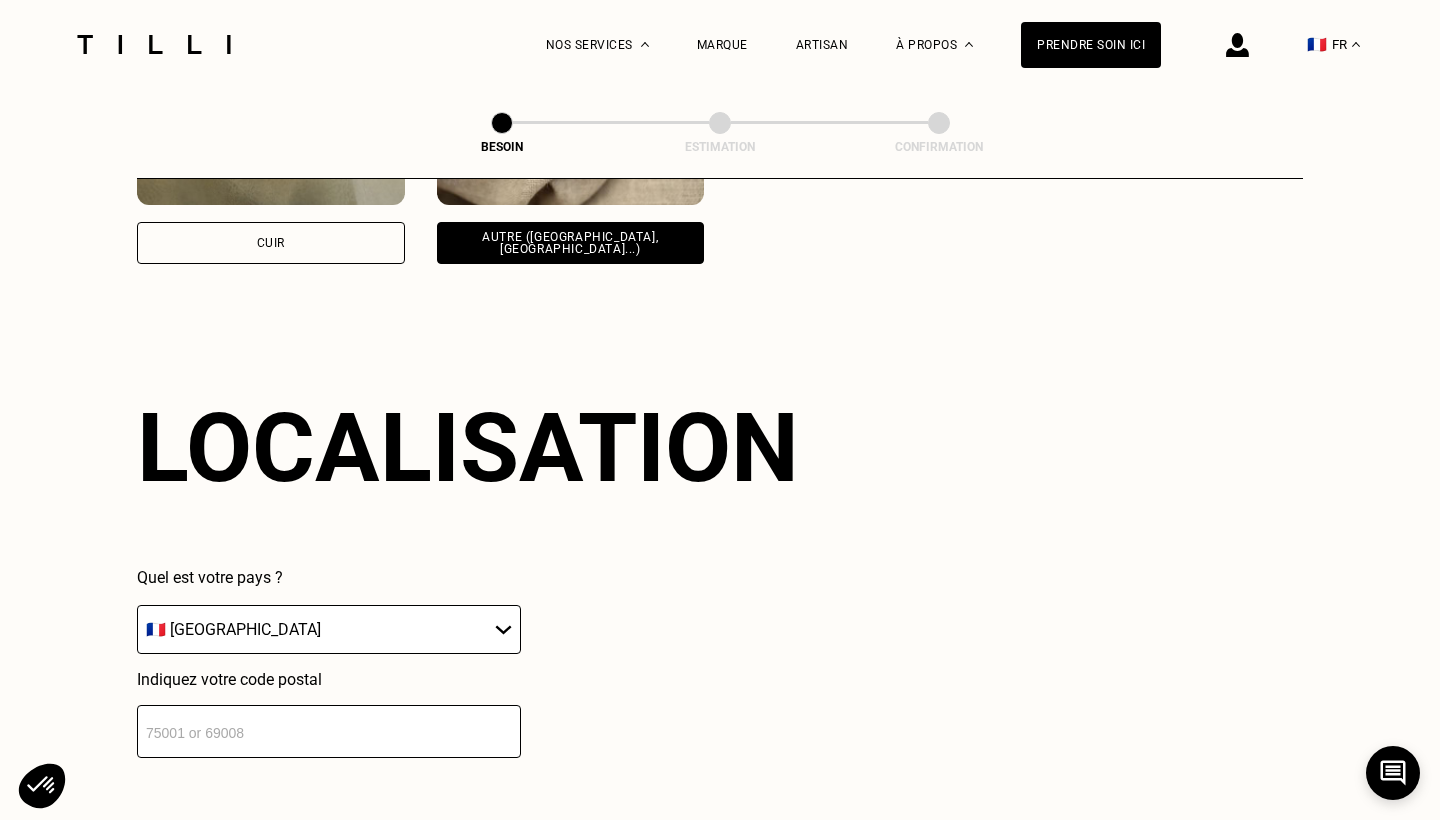 scroll, scrollTop: 2680, scrollLeft: 0, axis: vertical 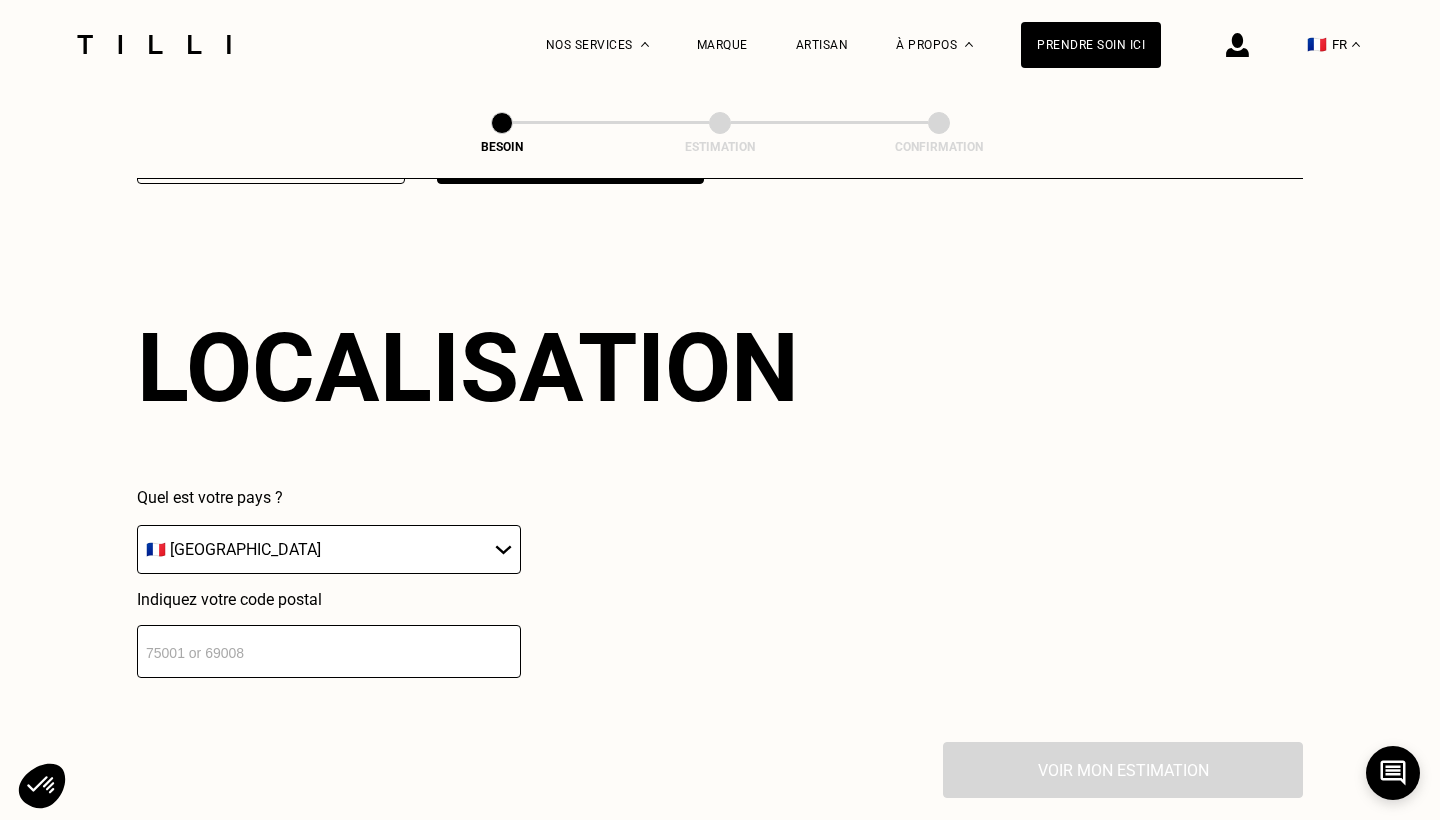 click at bounding box center [329, 651] 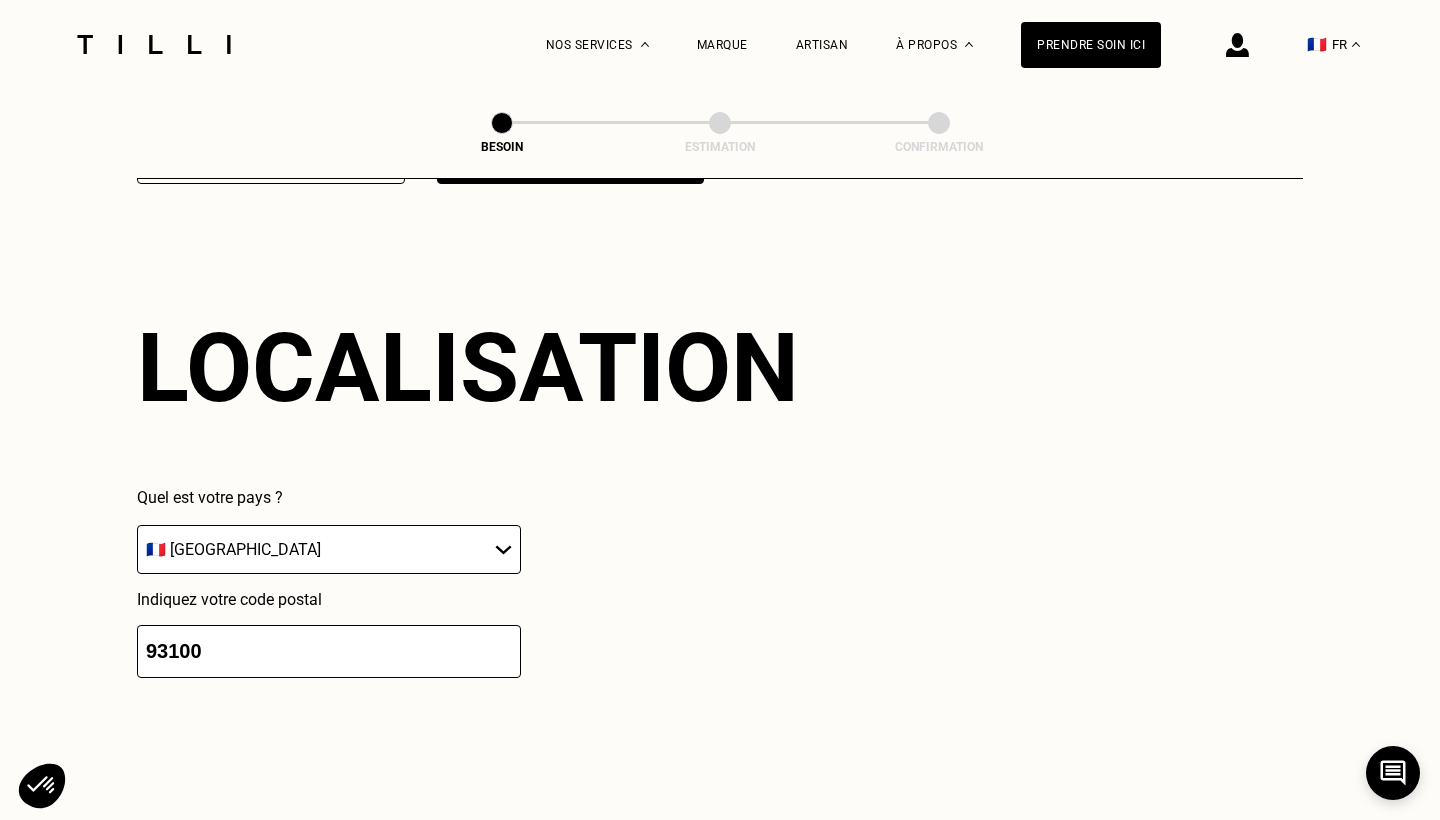scroll, scrollTop: 3181, scrollLeft: 0, axis: vertical 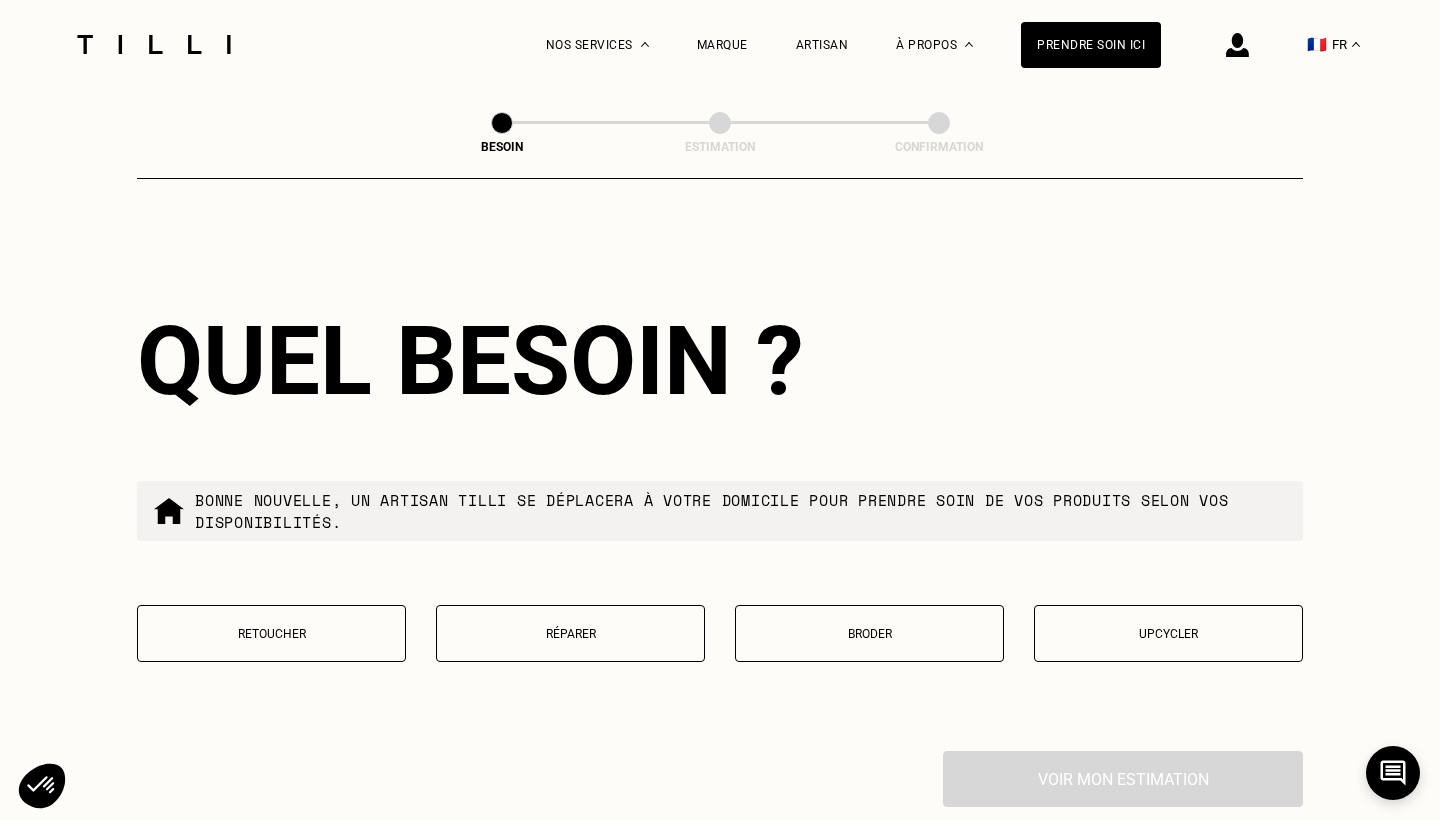 click on "Quel besoin ? Bonne nouvelle, un artisan tilli se déplacera à votre domicile pour prendre soin de vos produits selon vos disponibilités. Retoucher Réparer Broder Upcycler" at bounding box center [720, 496] 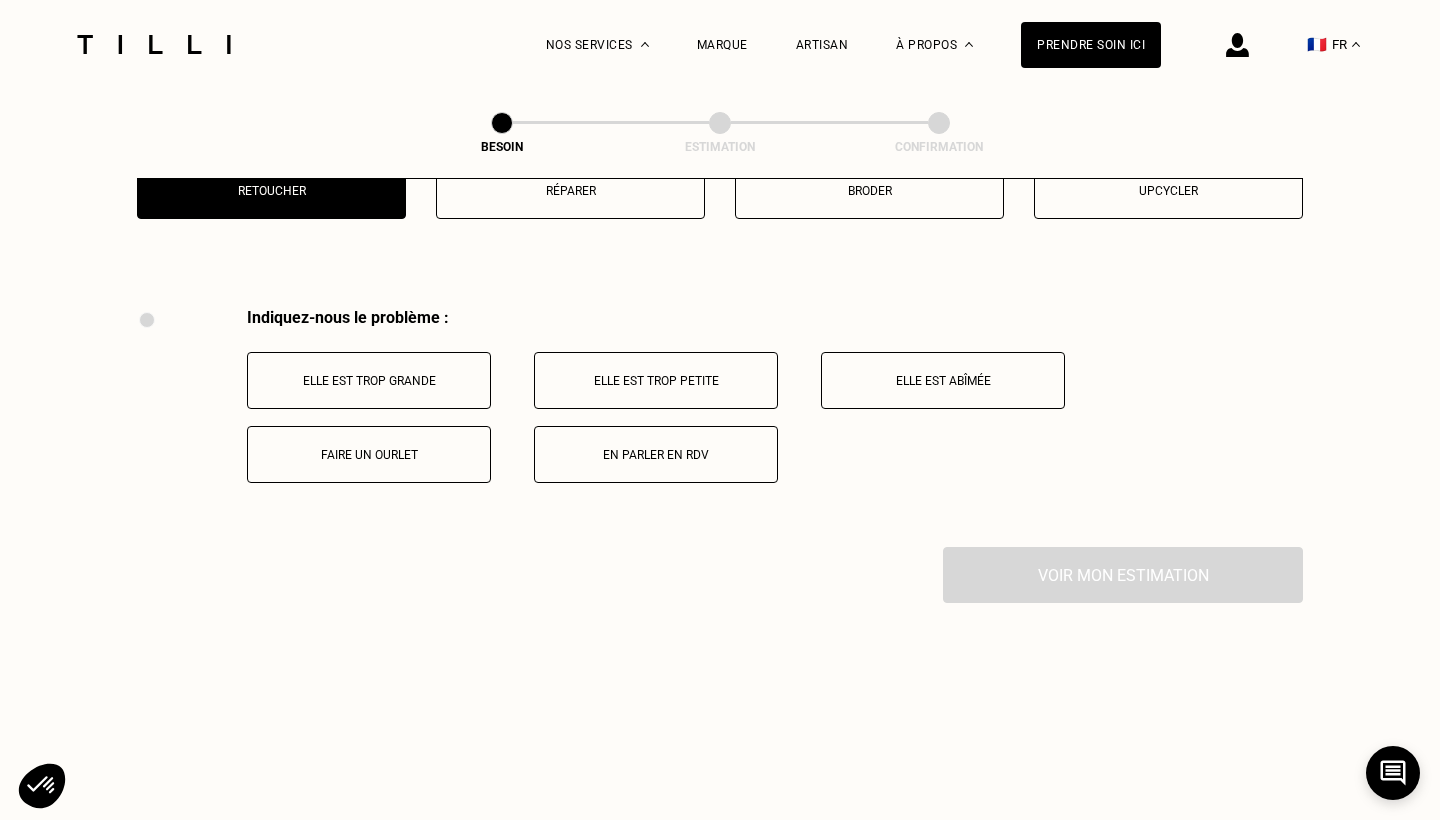 scroll, scrollTop: 3691, scrollLeft: 0, axis: vertical 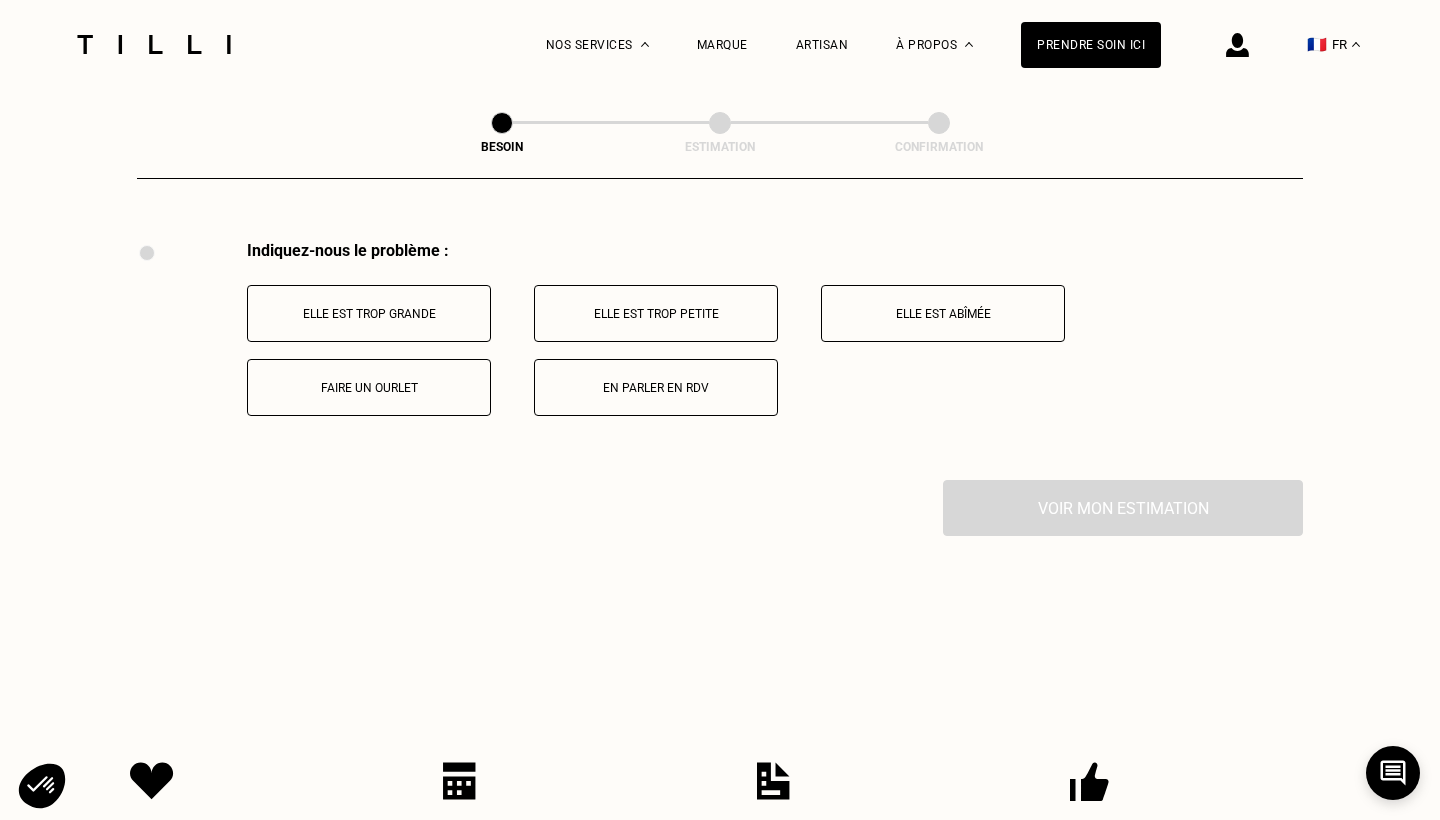 click on "Elle est trop grande" at bounding box center [369, 314] 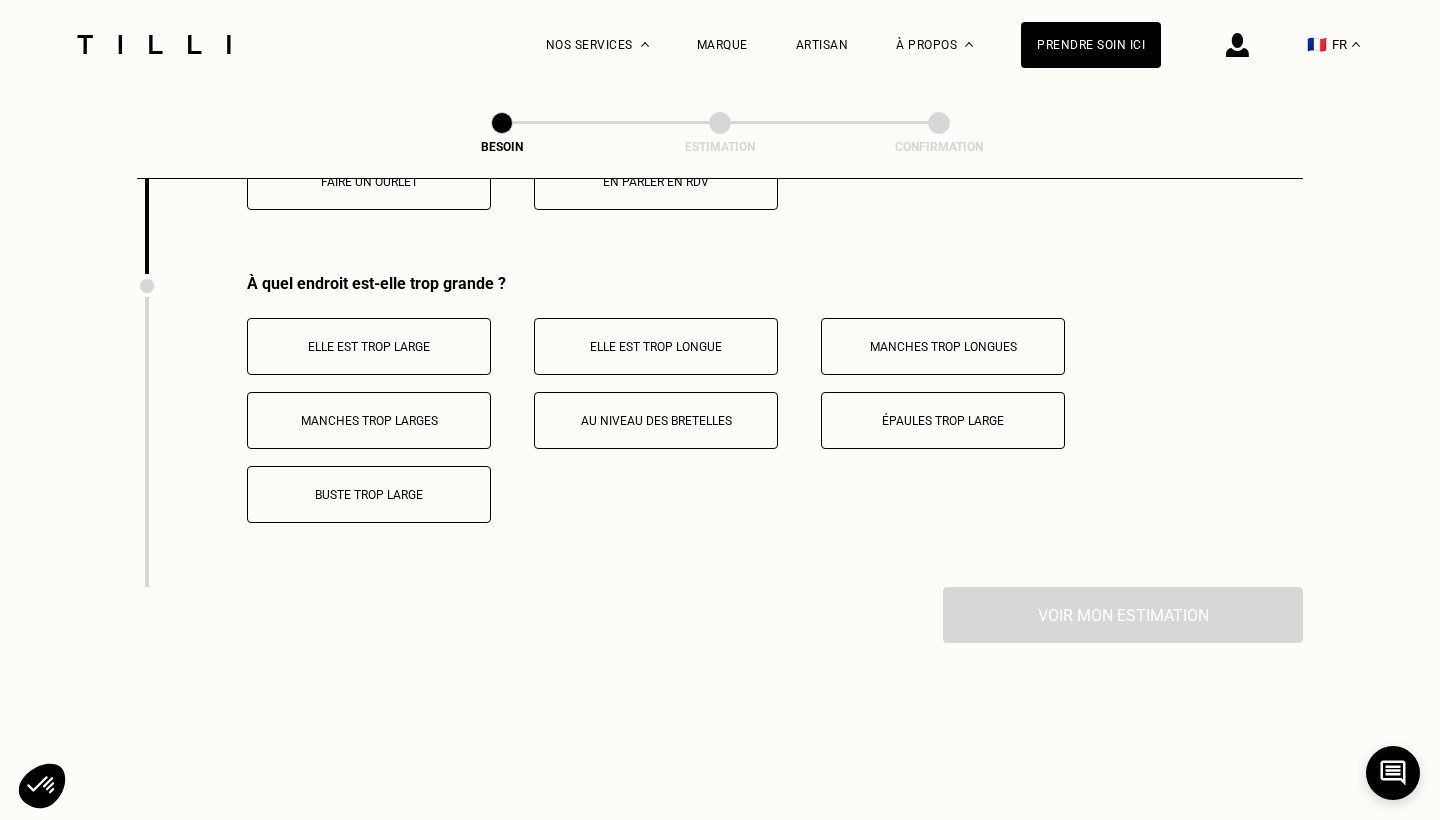 scroll, scrollTop: 3930, scrollLeft: 0, axis: vertical 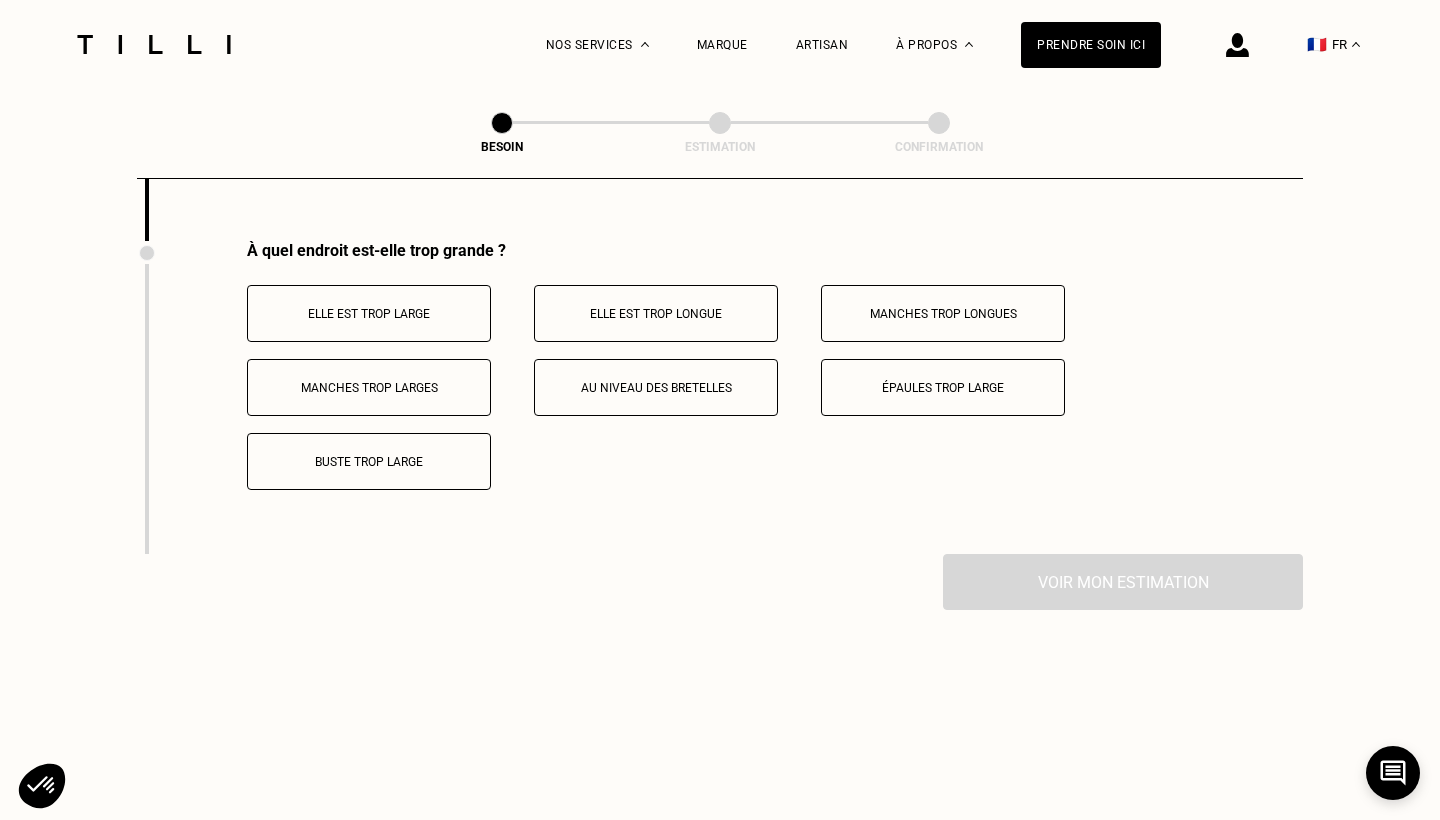 click on "Elle est trop large" at bounding box center [369, 314] 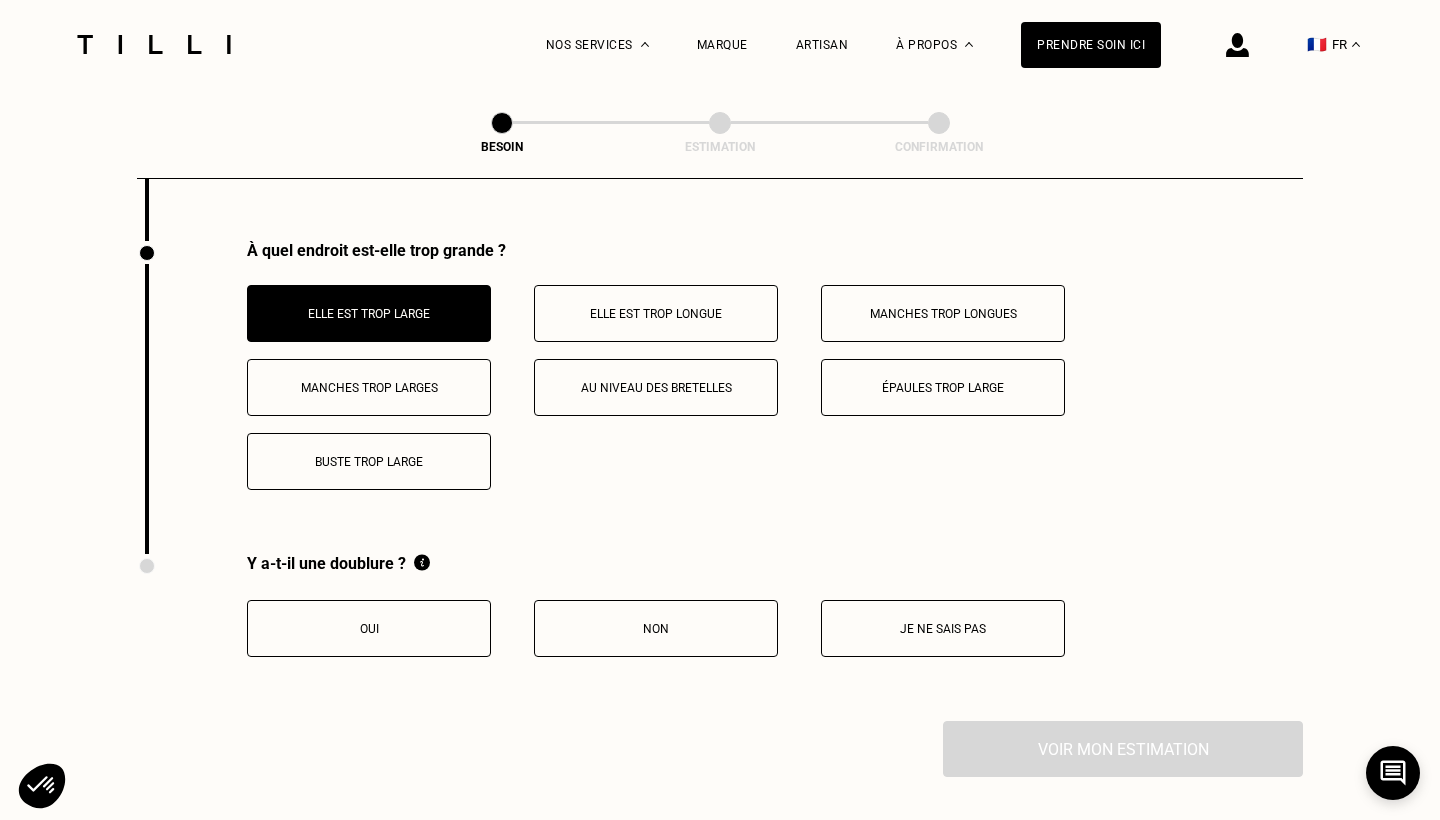 click on "Non" at bounding box center [656, 629] 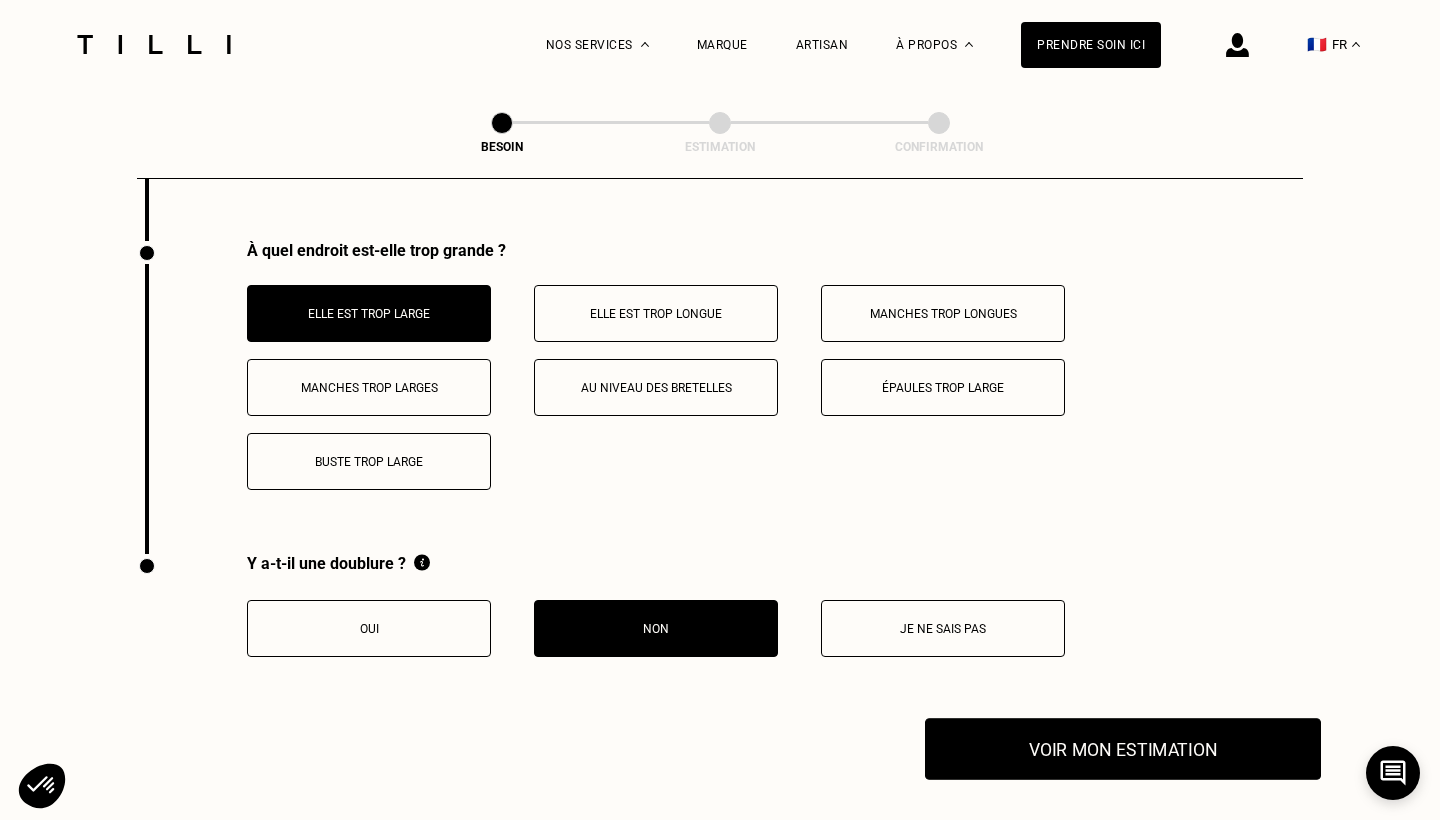 click on "Voir mon estimation" at bounding box center (1123, 749) 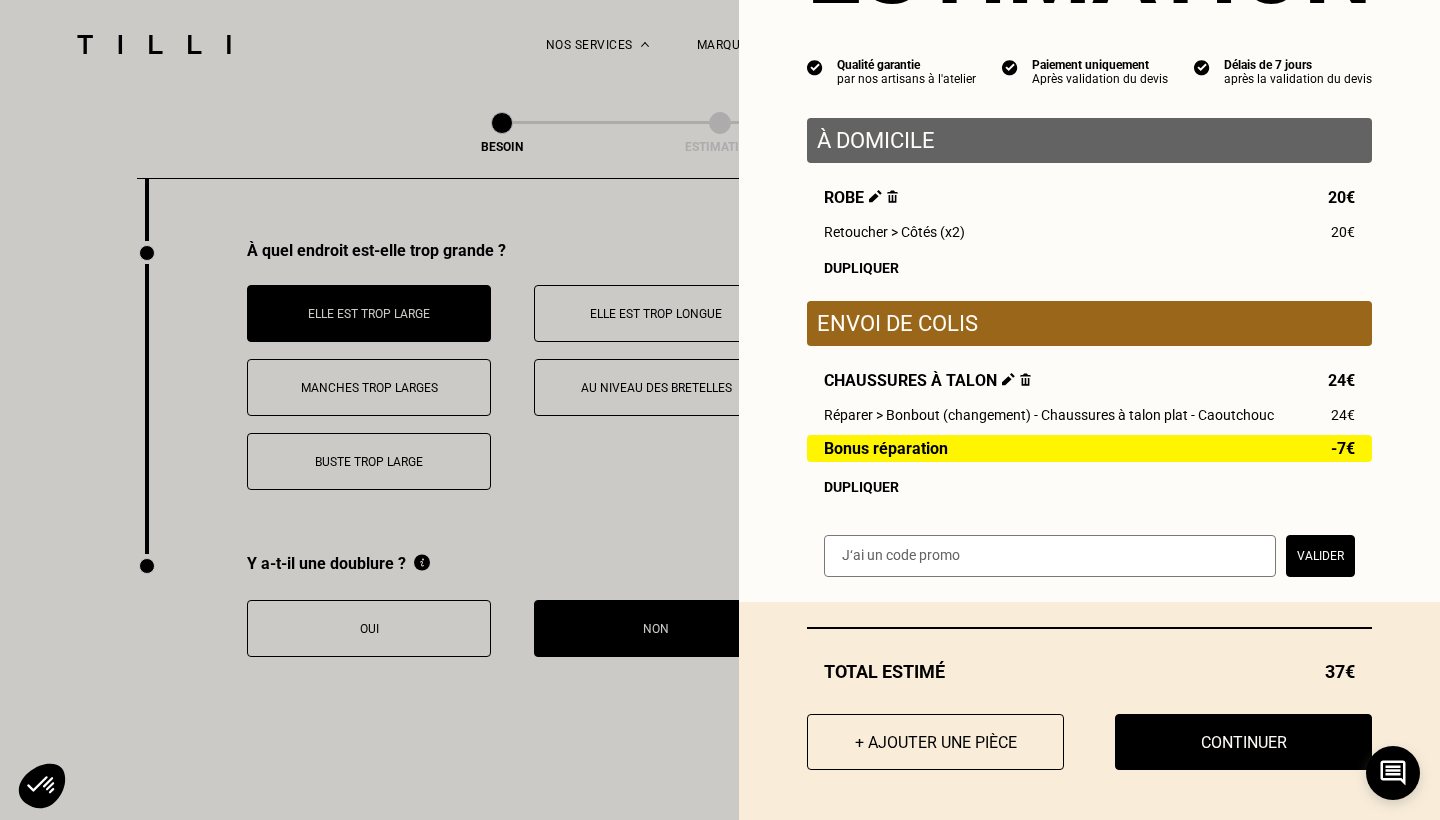 scroll, scrollTop: 149, scrollLeft: 0, axis: vertical 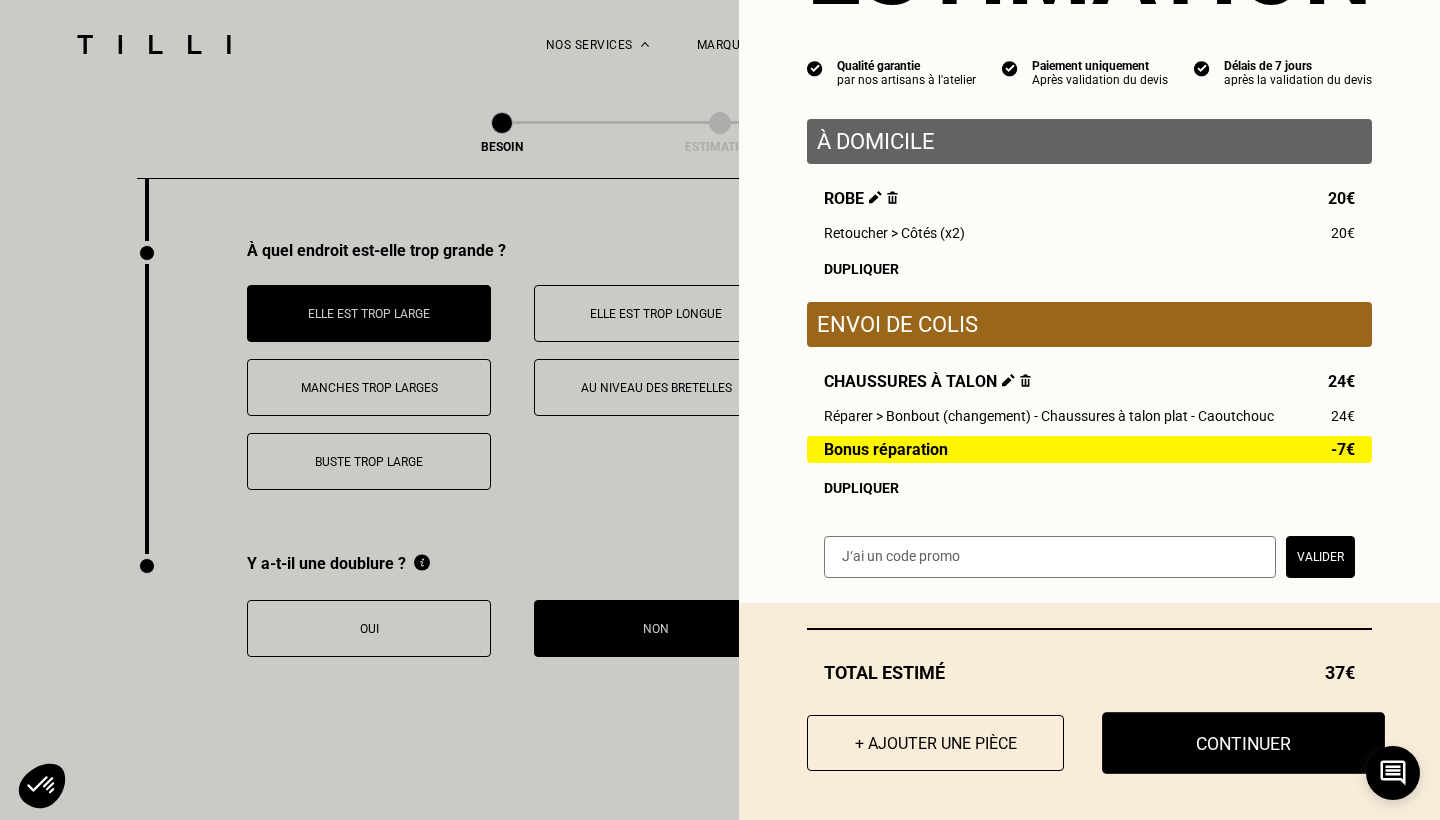 click on "Continuer" at bounding box center (1243, 743) 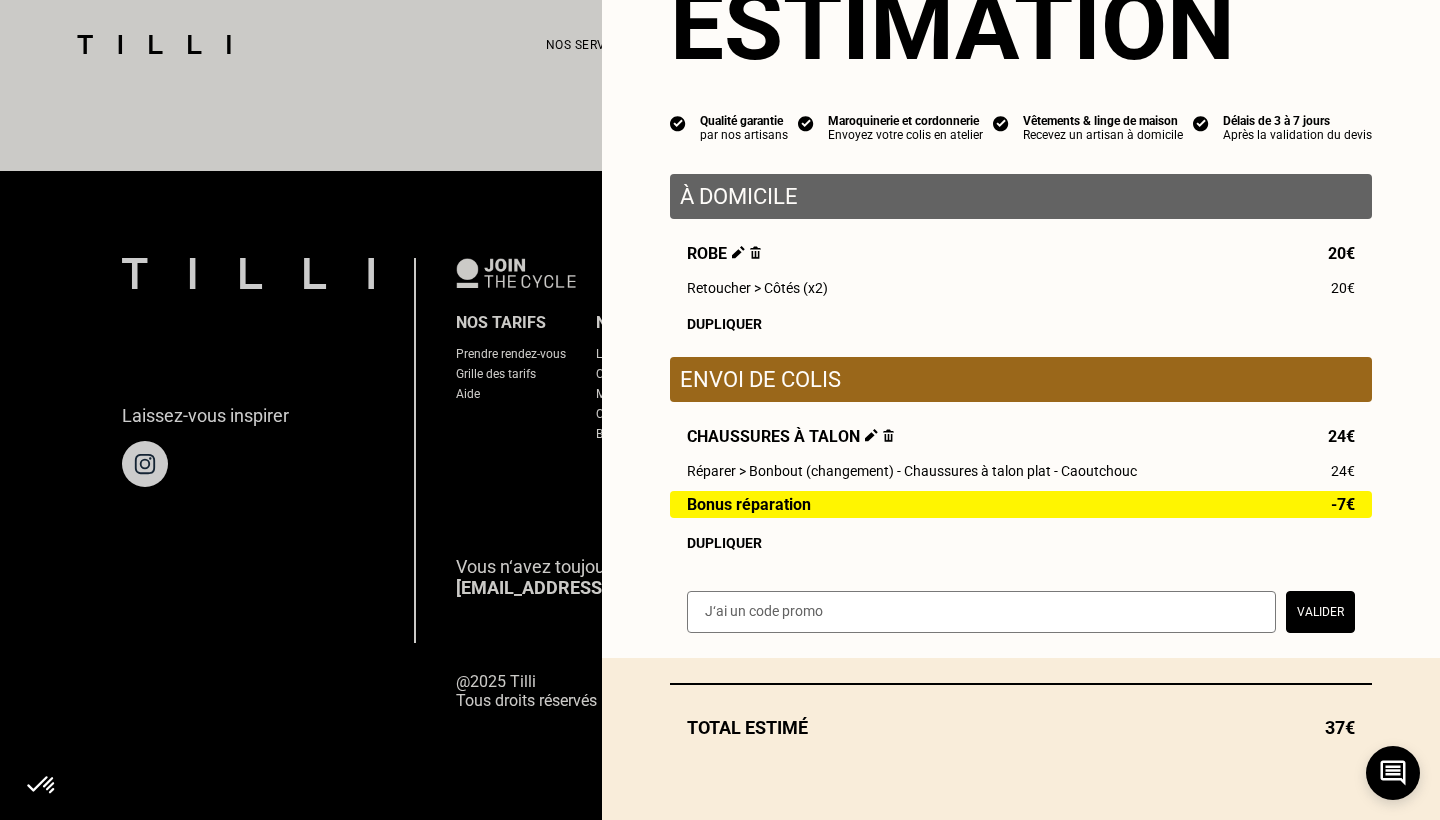 scroll, scrollTop: 1202, scrollLeft: 0, axis: vertical 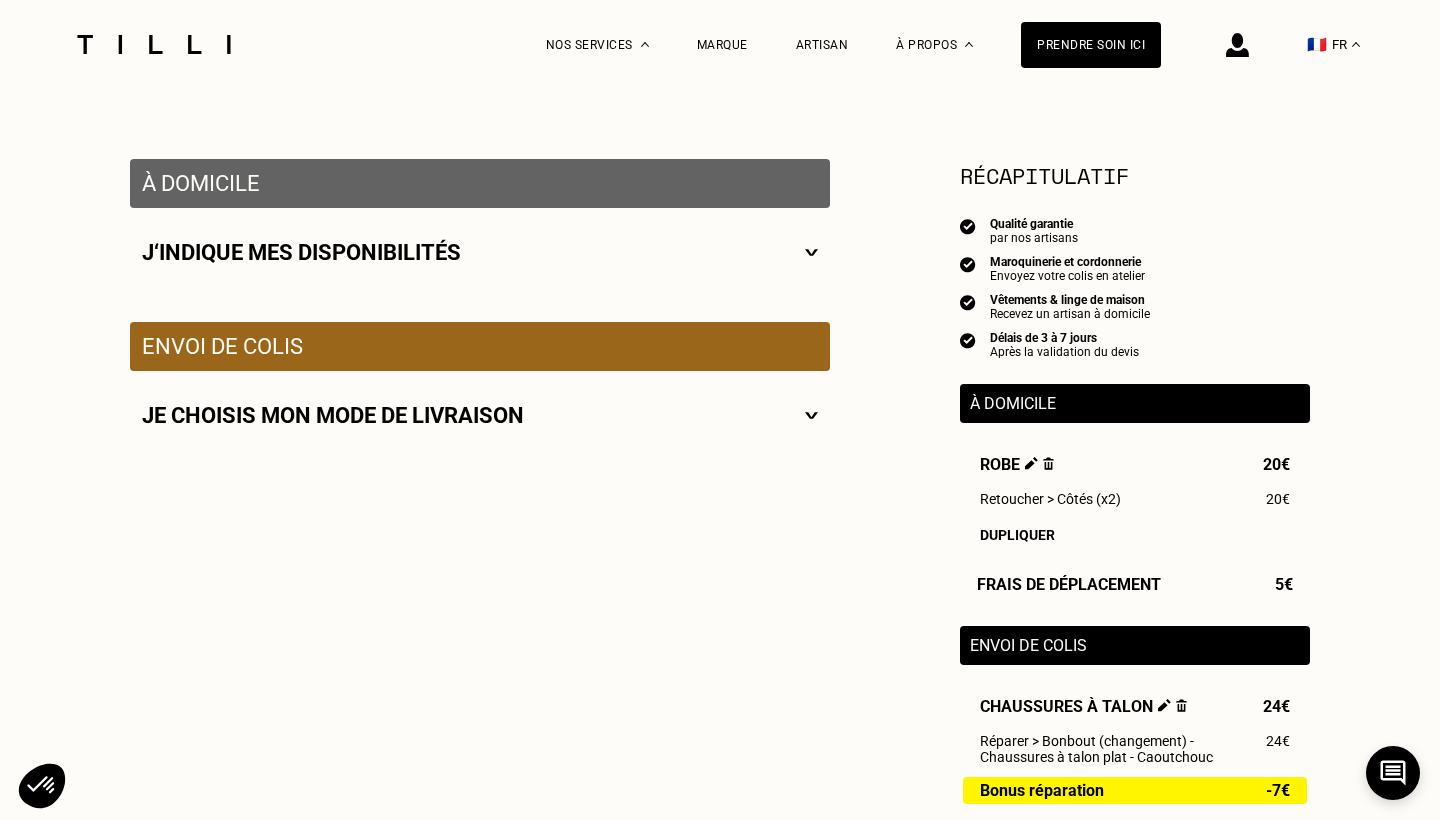 click on "J‘indique mes disponibilités" at bounding box center (480, 252) 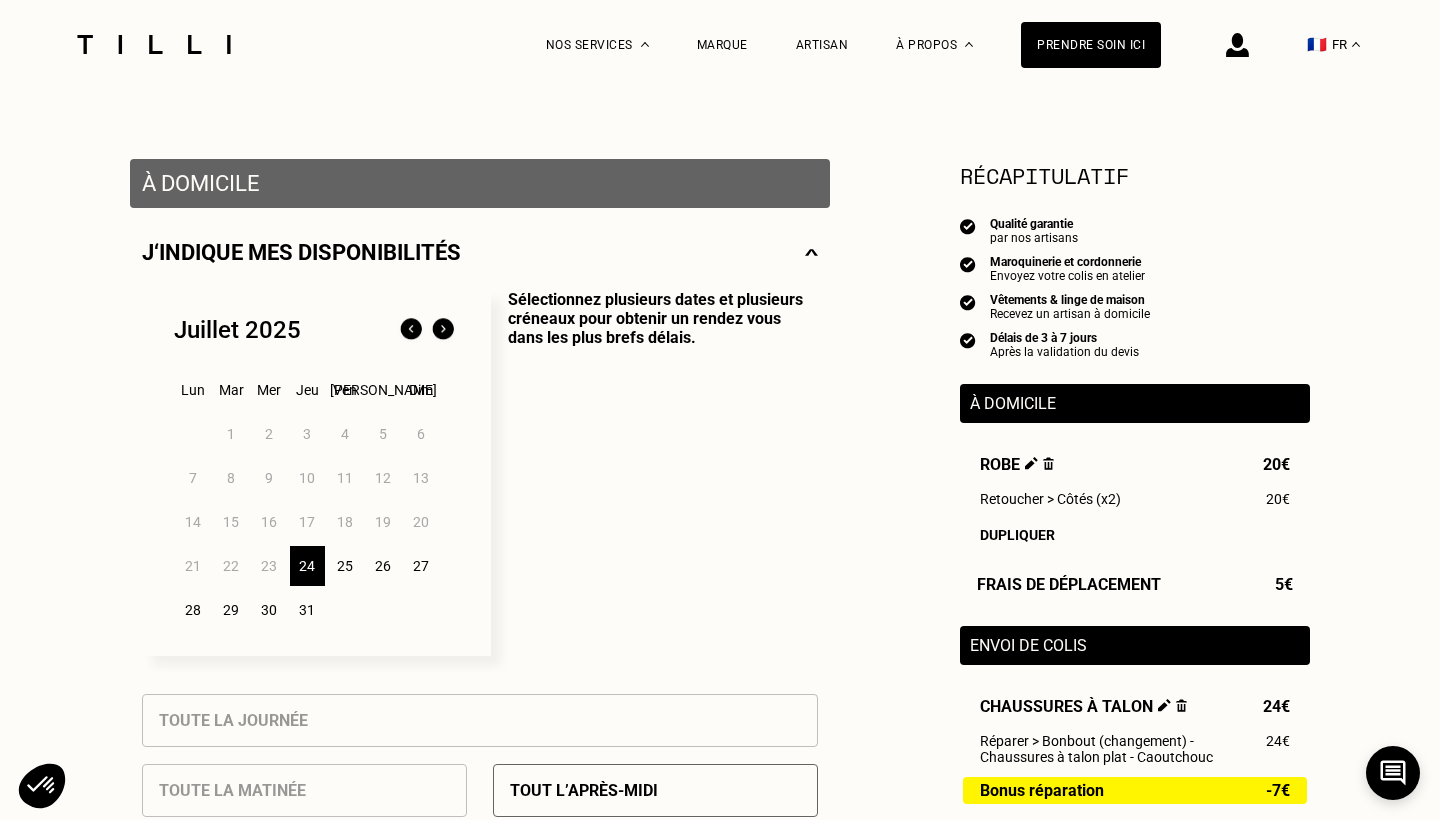 click on "J‘indique mes disponibilités" at bounding box center (480, 252) 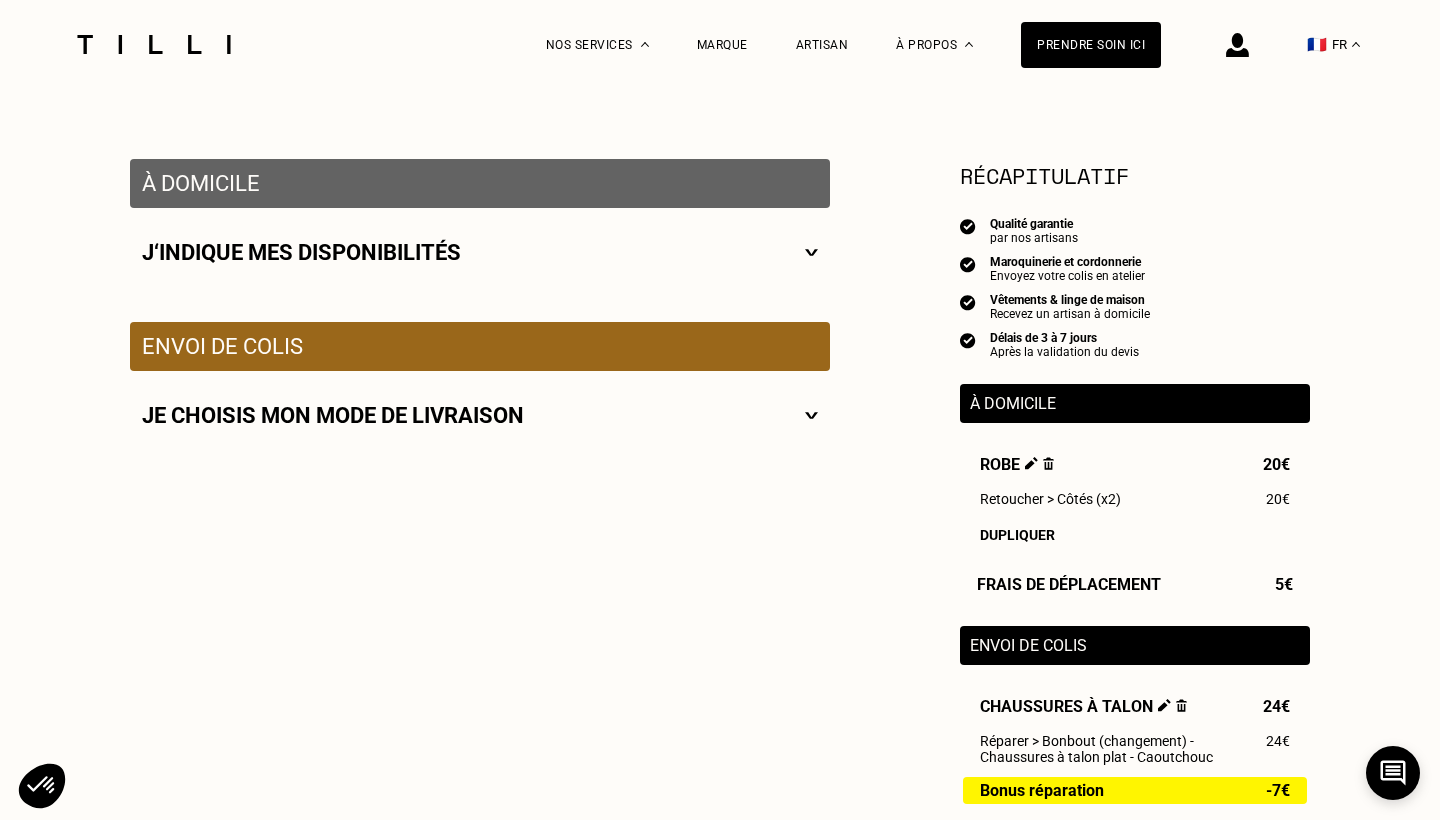 click on "Je choisis mon mode de livraison" at bounding box center [480, 415] 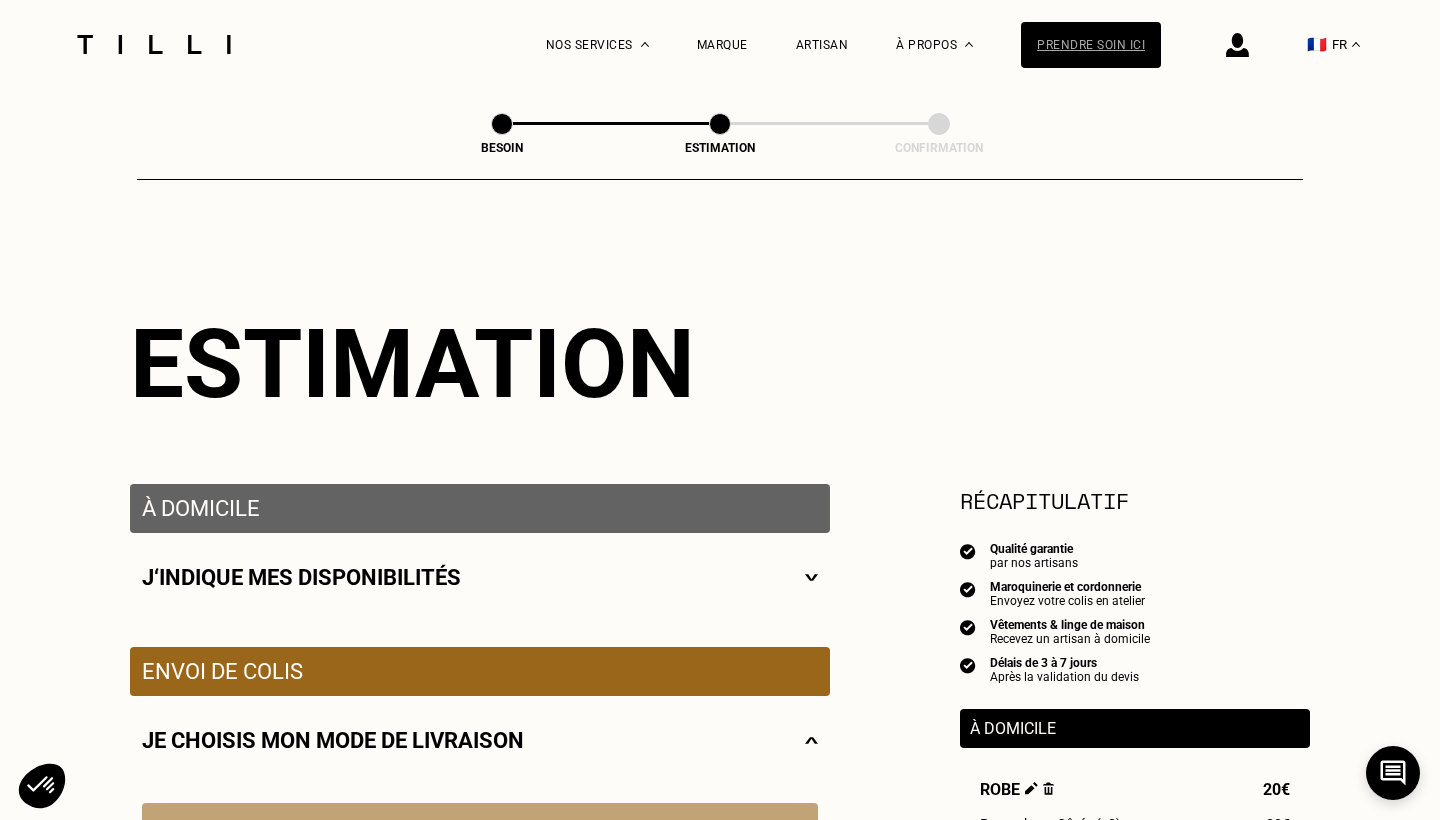 scroll, scrollTop: 0, scrollLeft: 0, axis: both 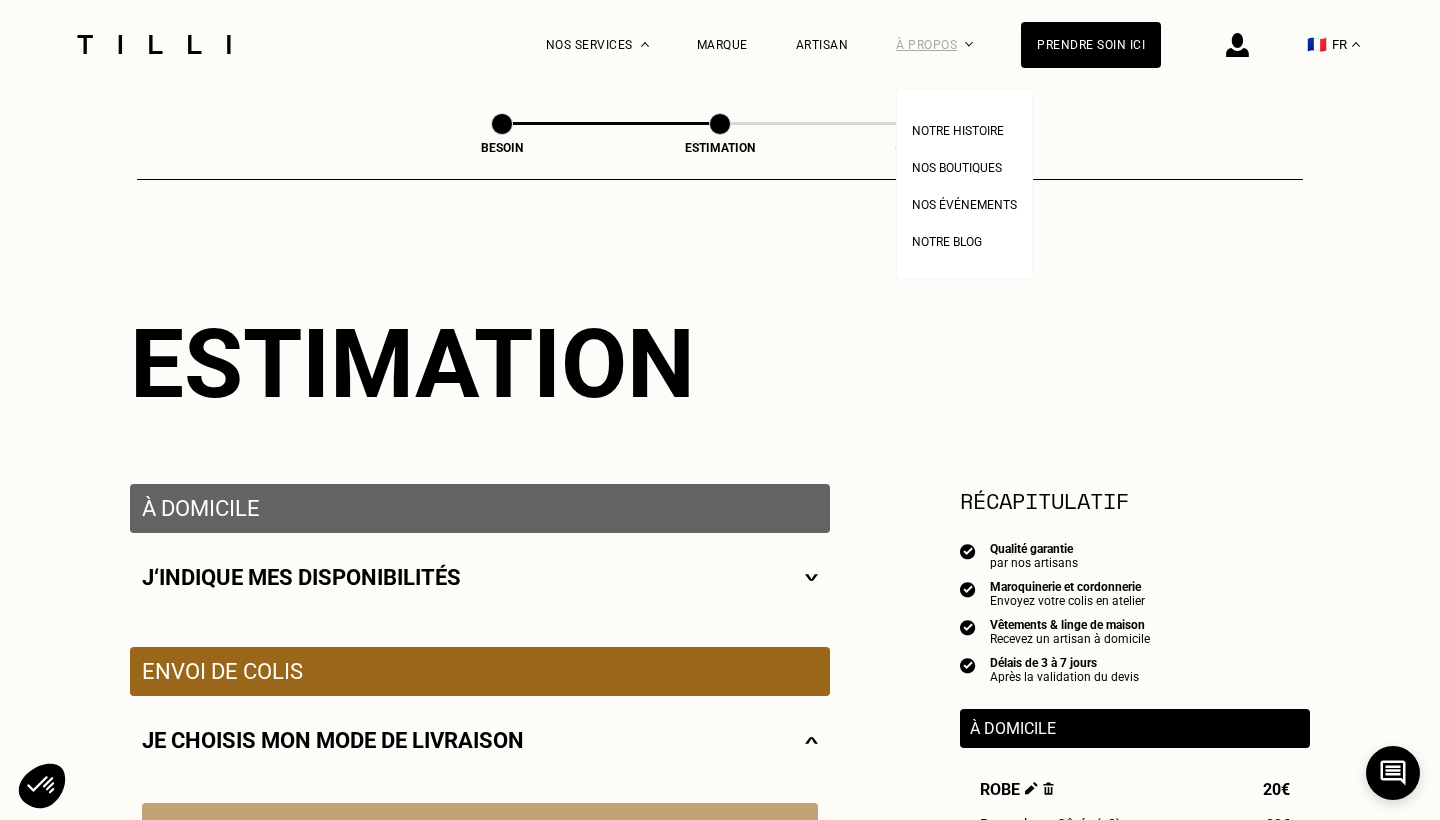 click on "À propos" at bounding box center (934, 44) 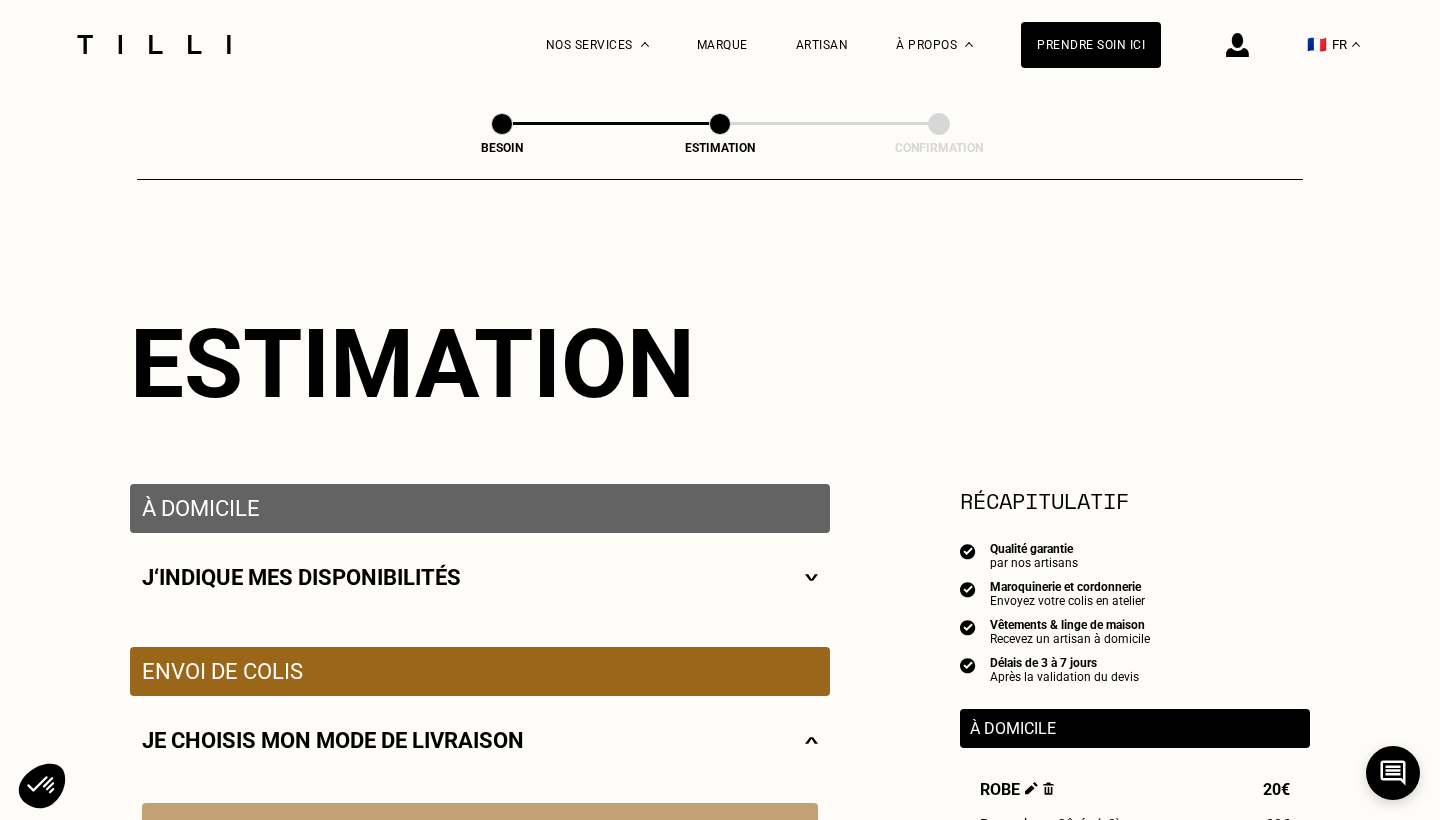 click at bounding box center [154, 44] 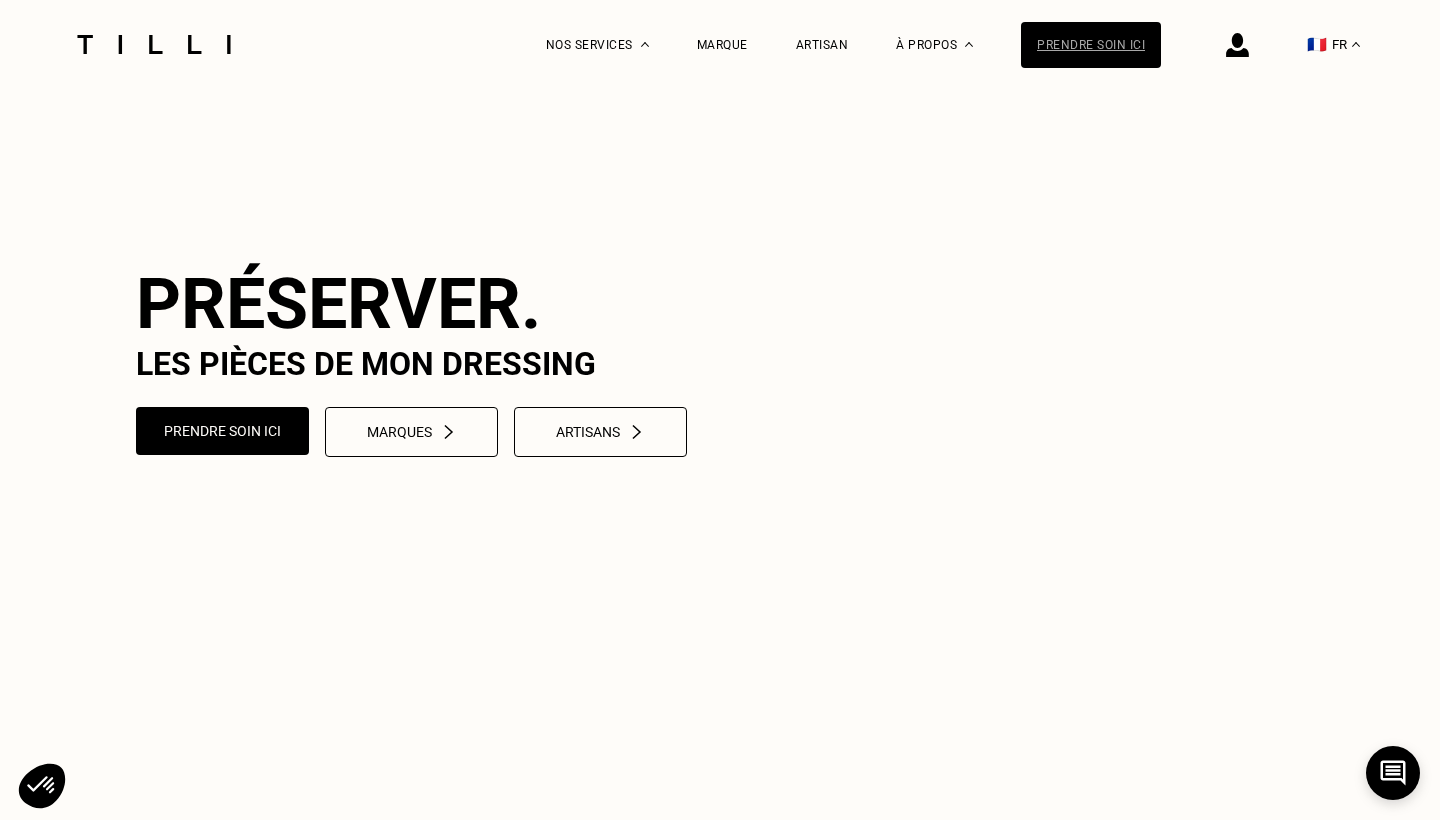 click on "Prendre soin ici" at bounding box center [1091, 45] 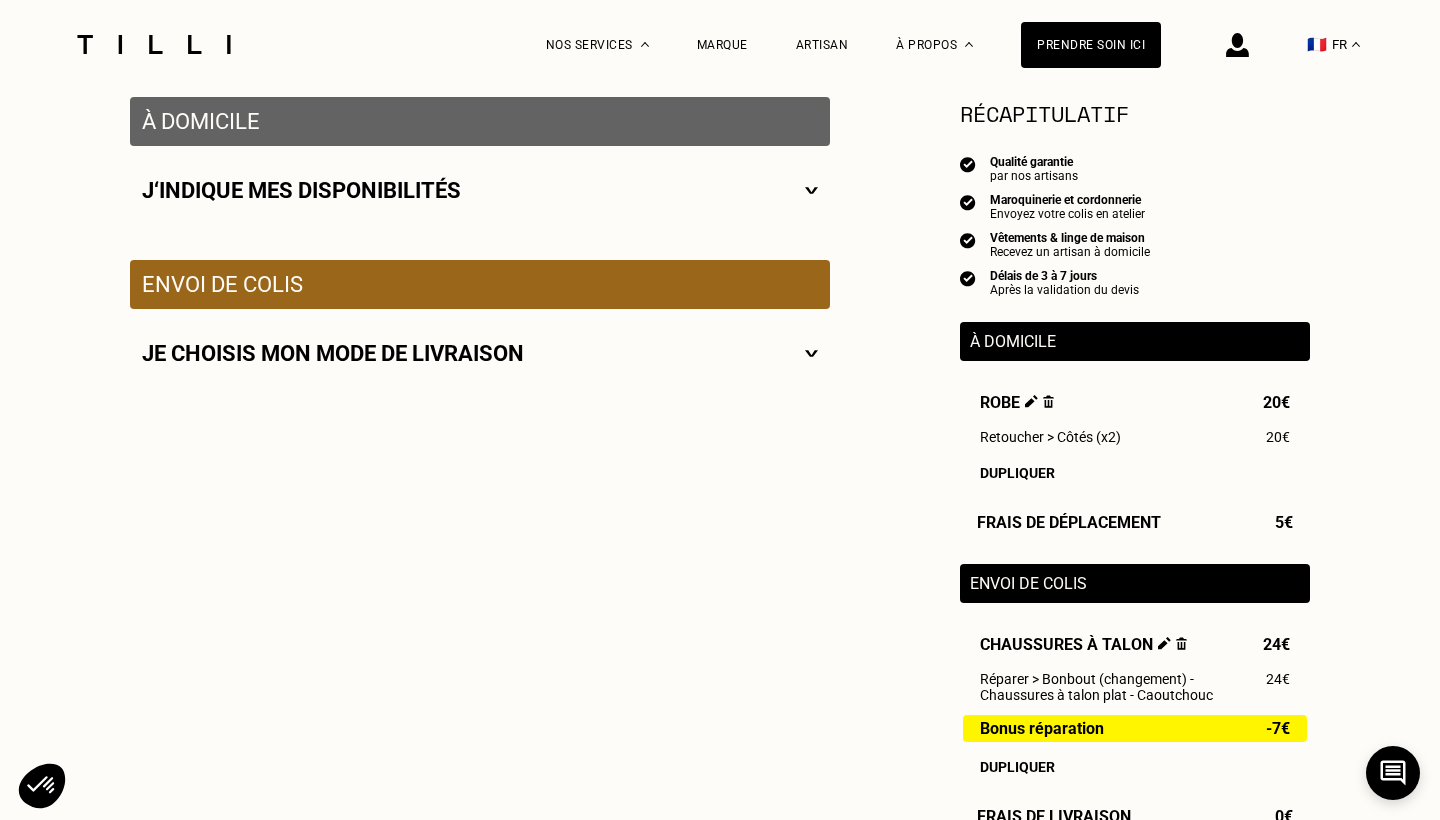 scroll, scrollTop: 386, scrollLeft: 0, axis: vertical 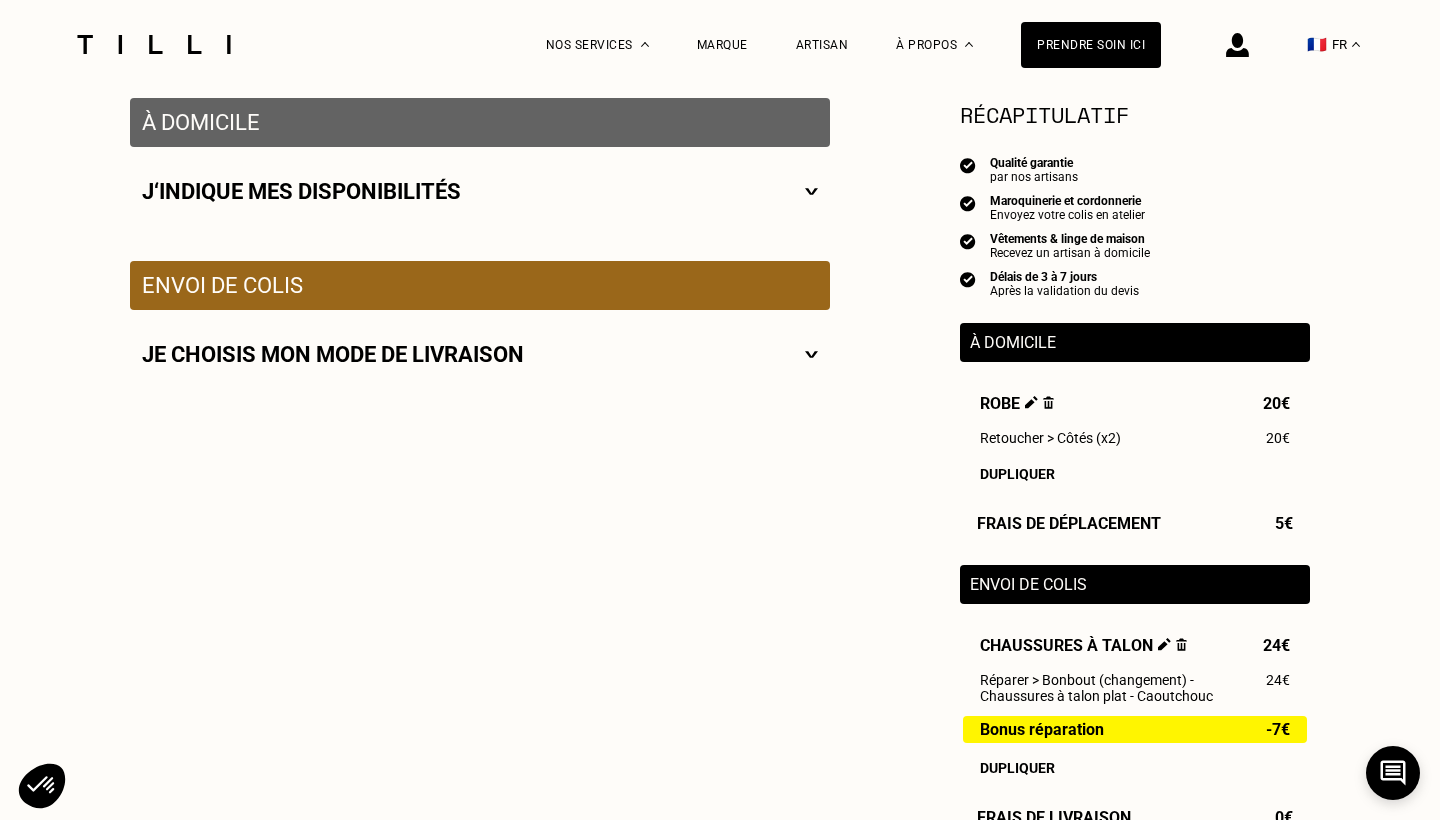 click on "Je choisis mon mode de livraison" at bounding box center (480, 354) 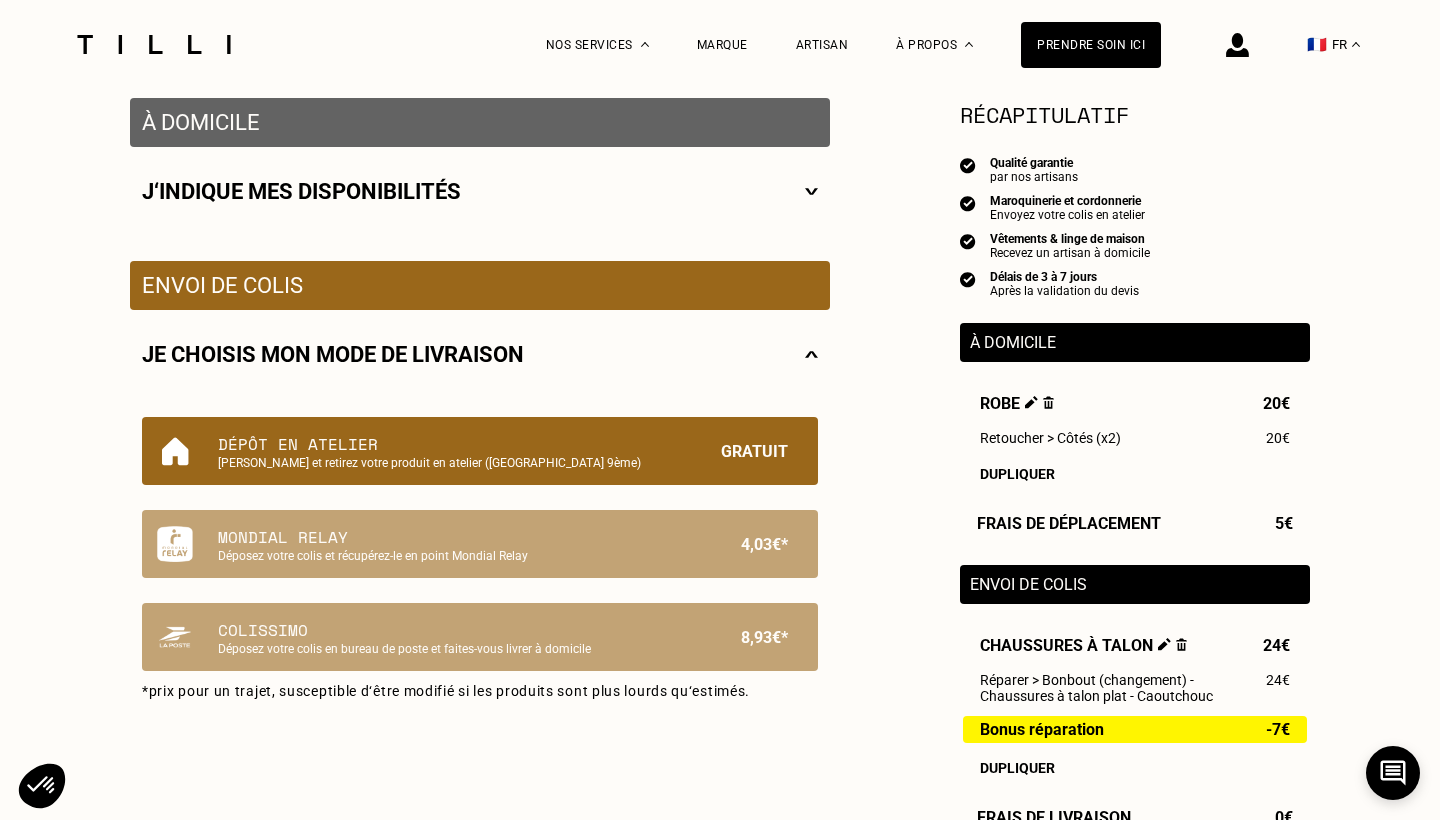 click on "[PERSON_NAME] et retirez votre produit en atelier ([GEOGRAPHIC_DATA] 9ème)" at bounding box center (446, 463) 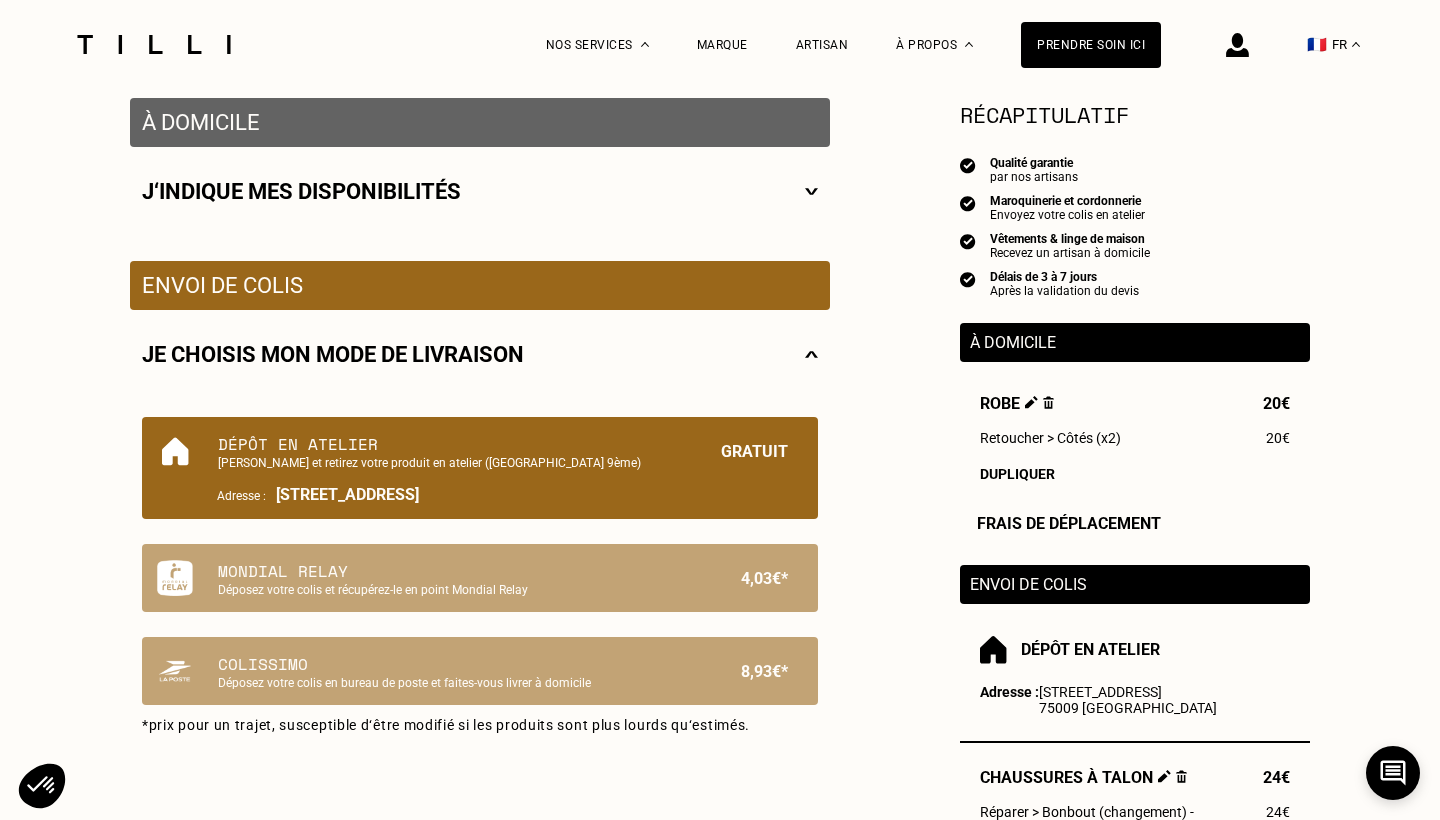 click on "[STREET_ADDRESS]" at bounding box center [347, 494] 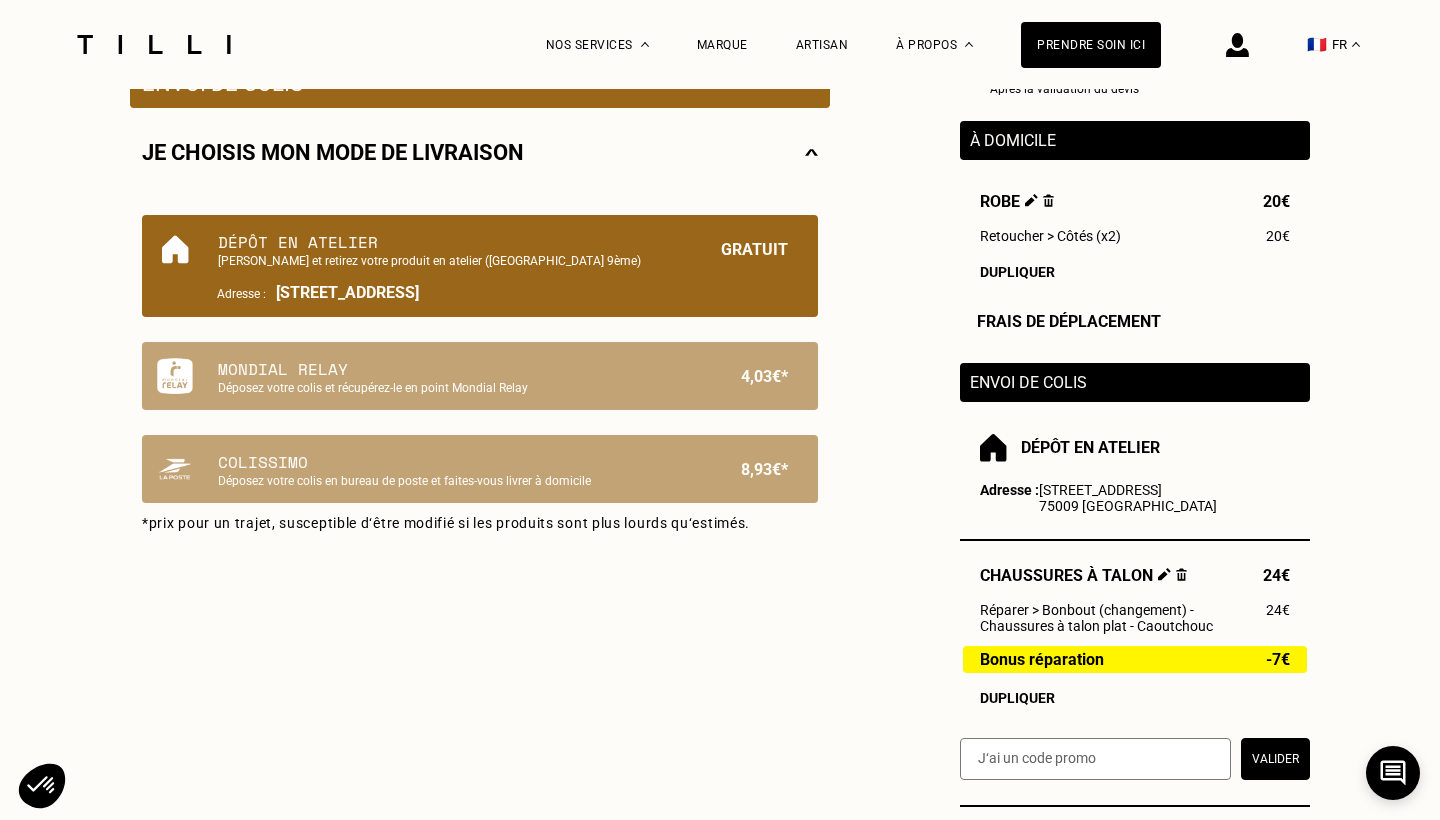 scroll, scrollTop: 591, scrollLeft: 0, axis: vertical 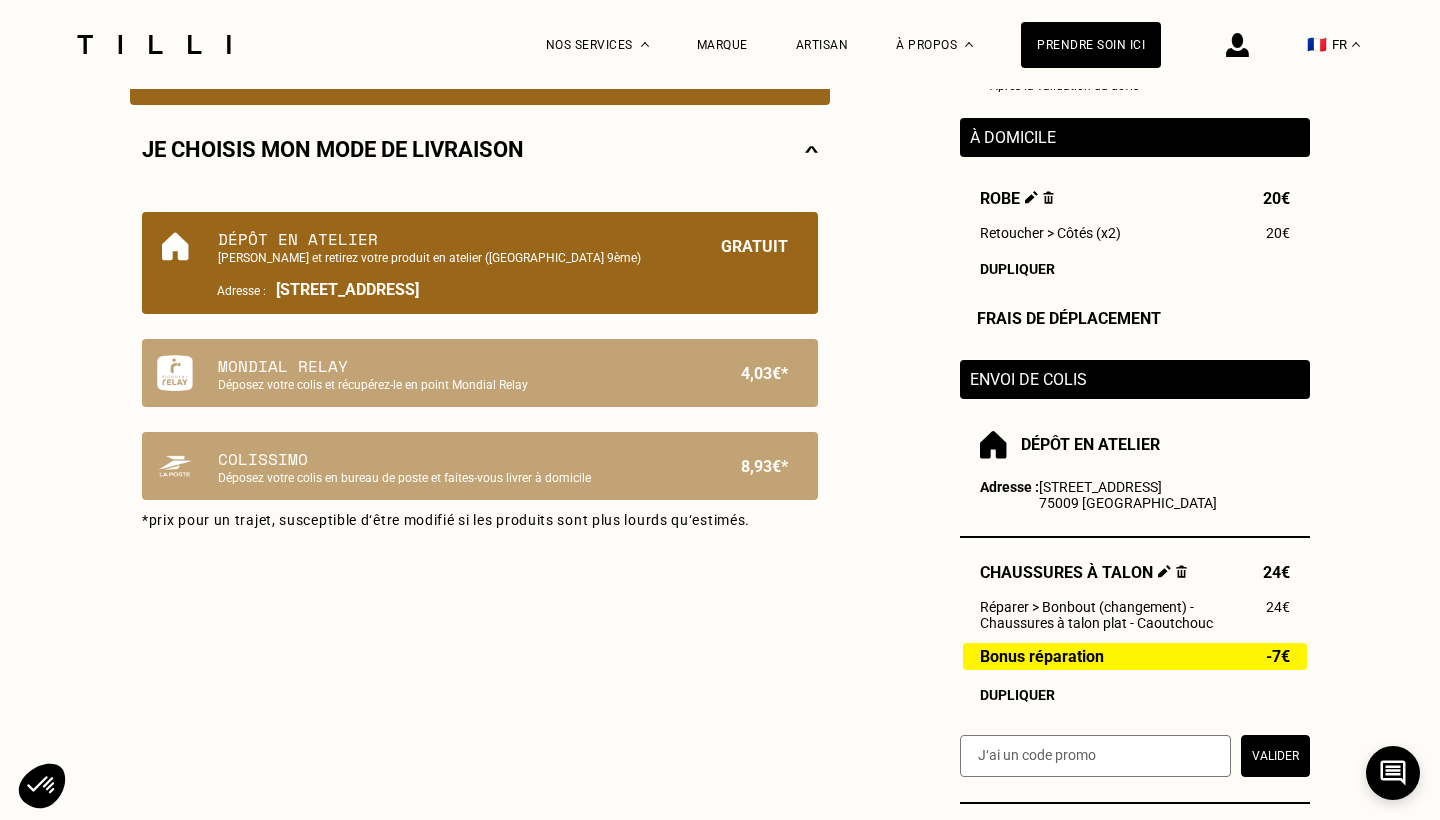 click on "Robe 20€" at bounding box center (1135, 198) 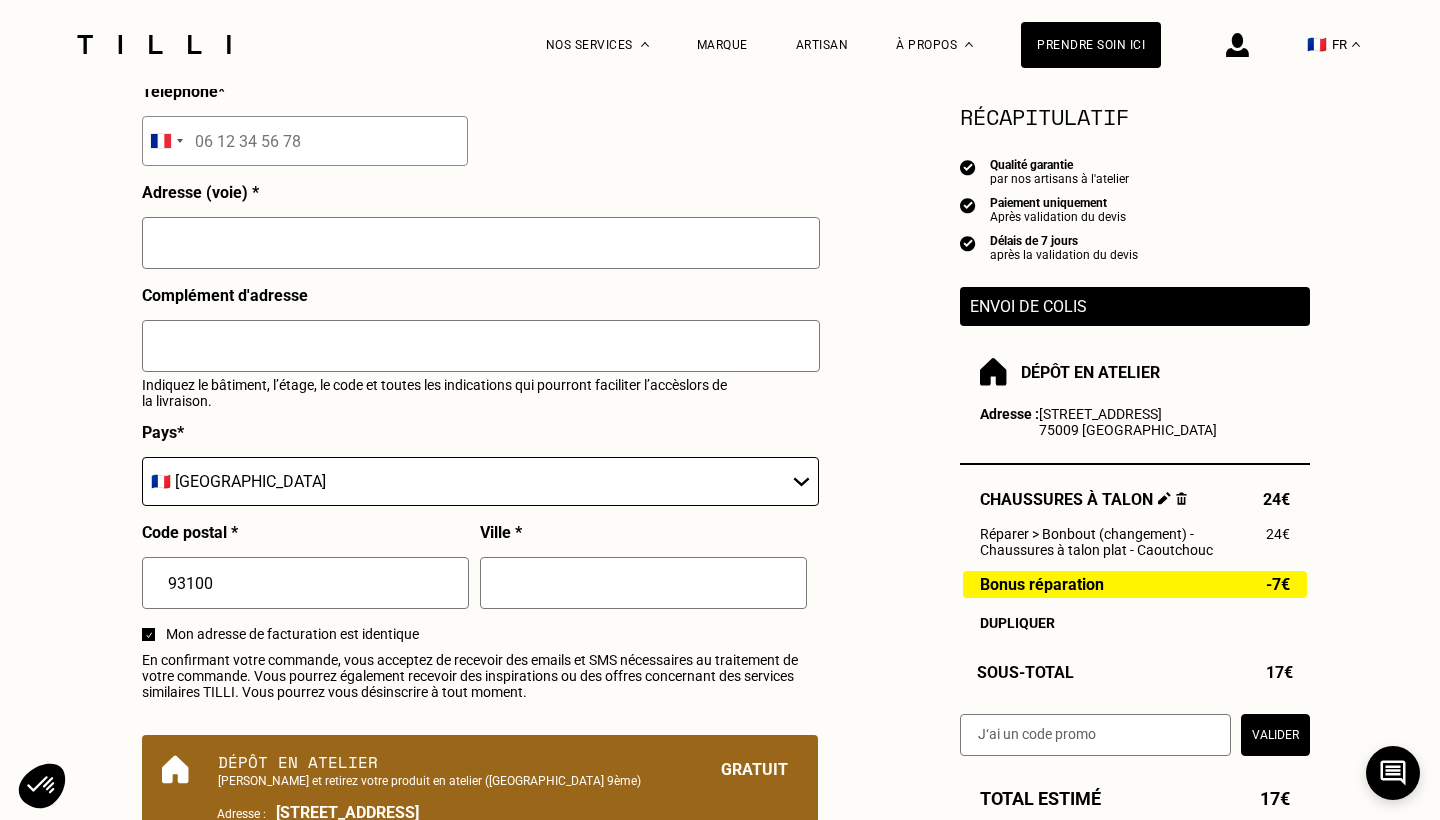 scroll, scrollTop: 1031, scrollLeft: 0, axis: vertical 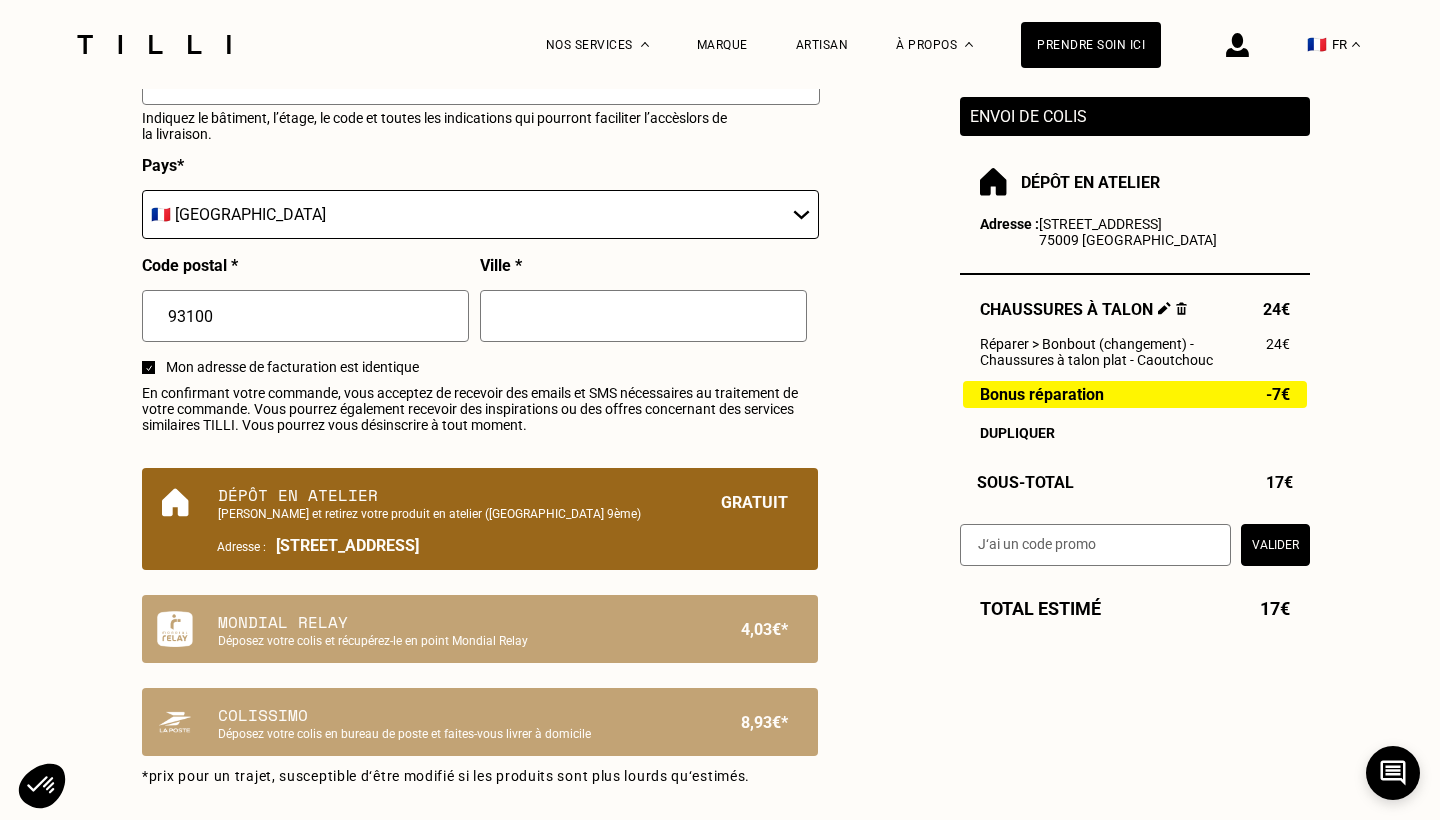 drag, startPoint x: 272, startPoint y: 541, endPoint x: 595, endPoint y: 548, distance: 323.07584 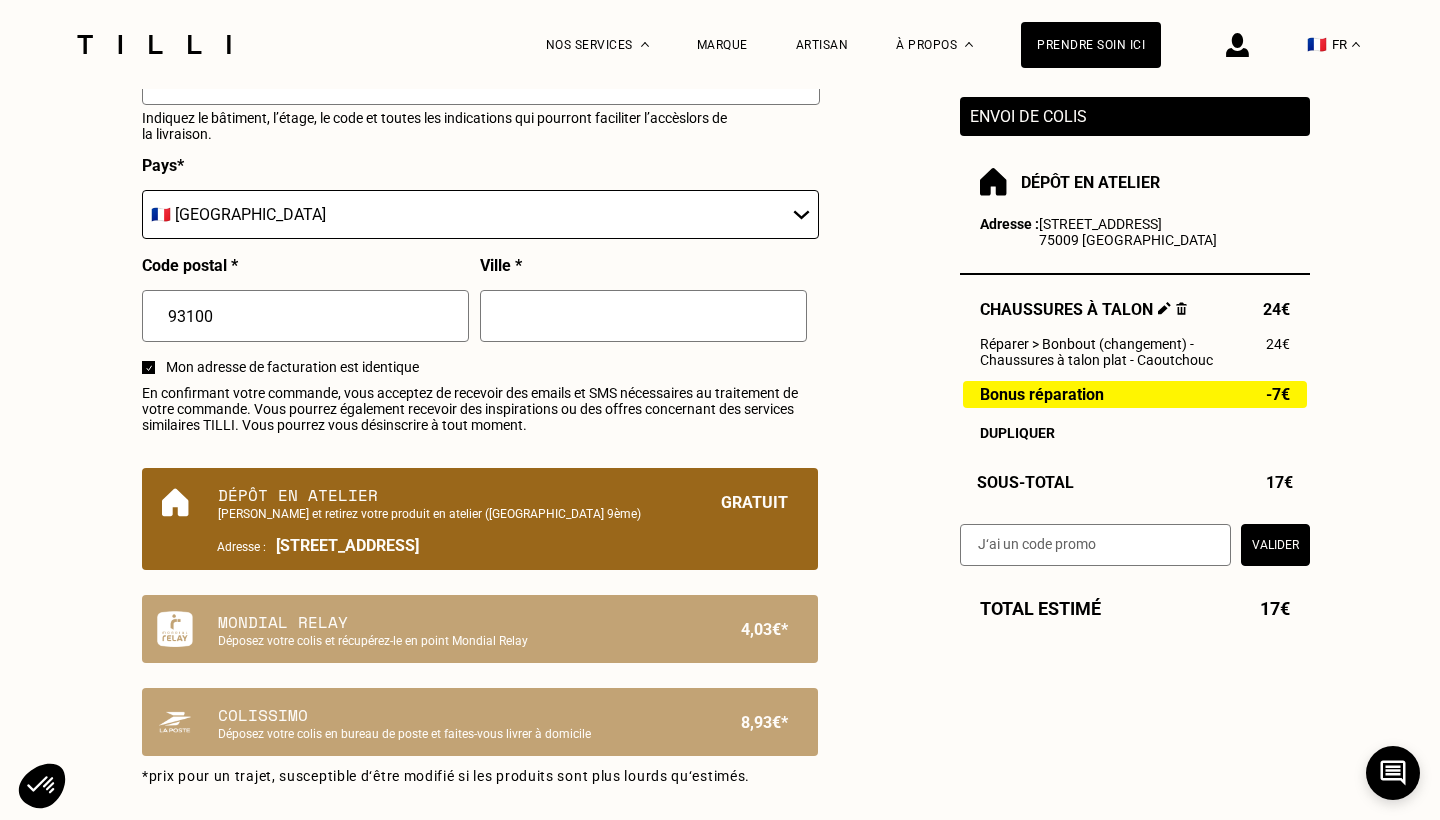 click on "Chaussures à talon" at bounding box center (1083, 309) 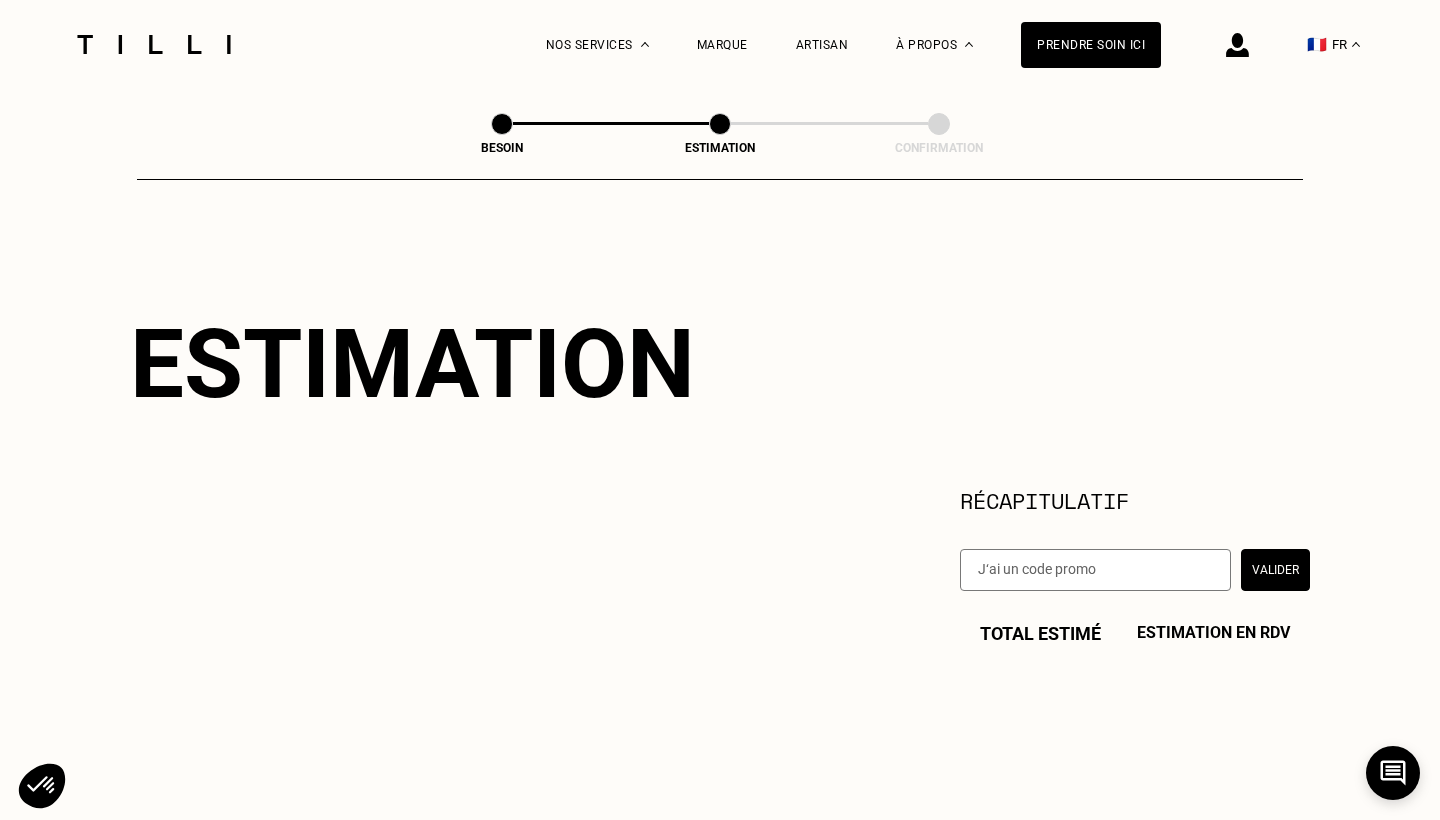 scroll, scrollTop: 0, scrollLeft: 0, axis: both 